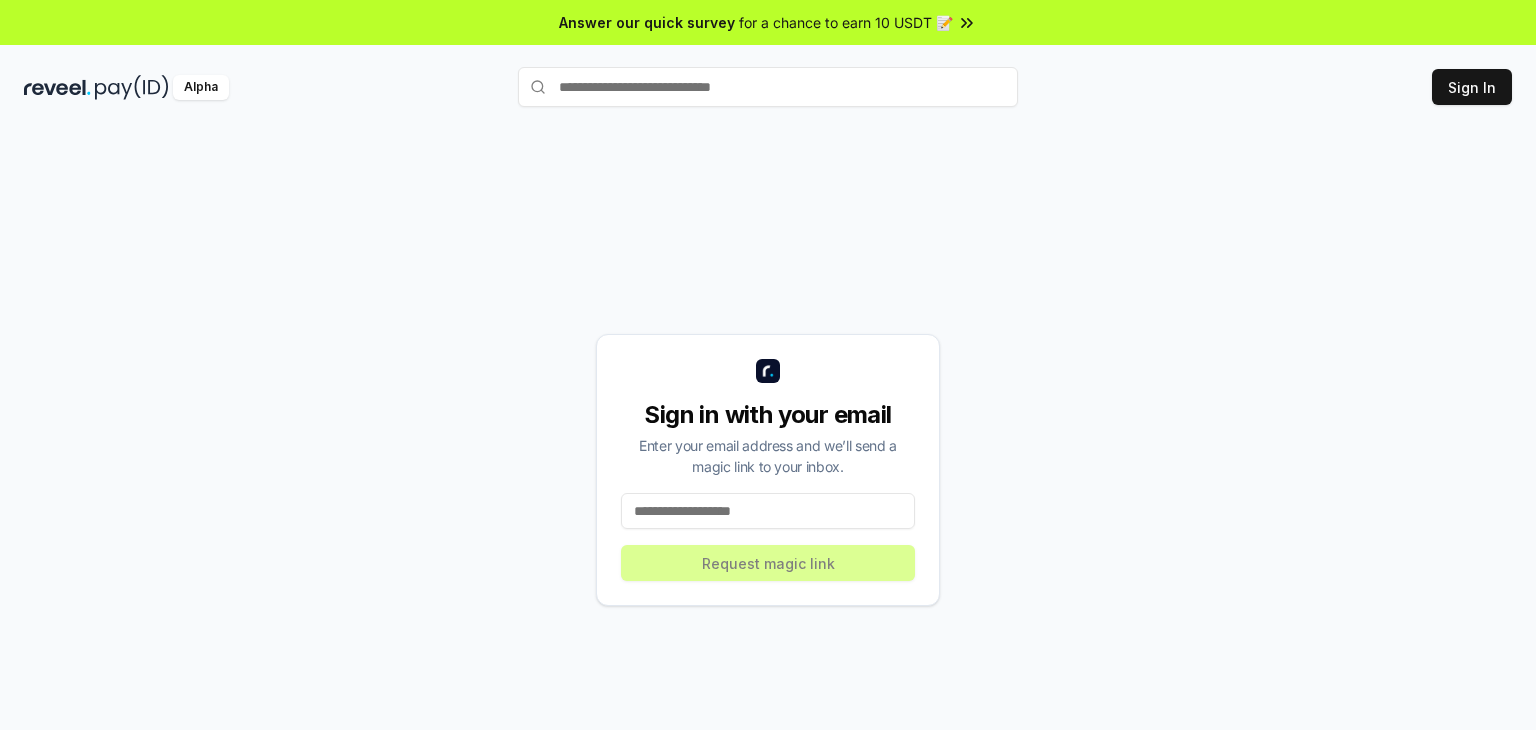 scroll, scrollTop: 0, scrollLeft: 0, axis: both 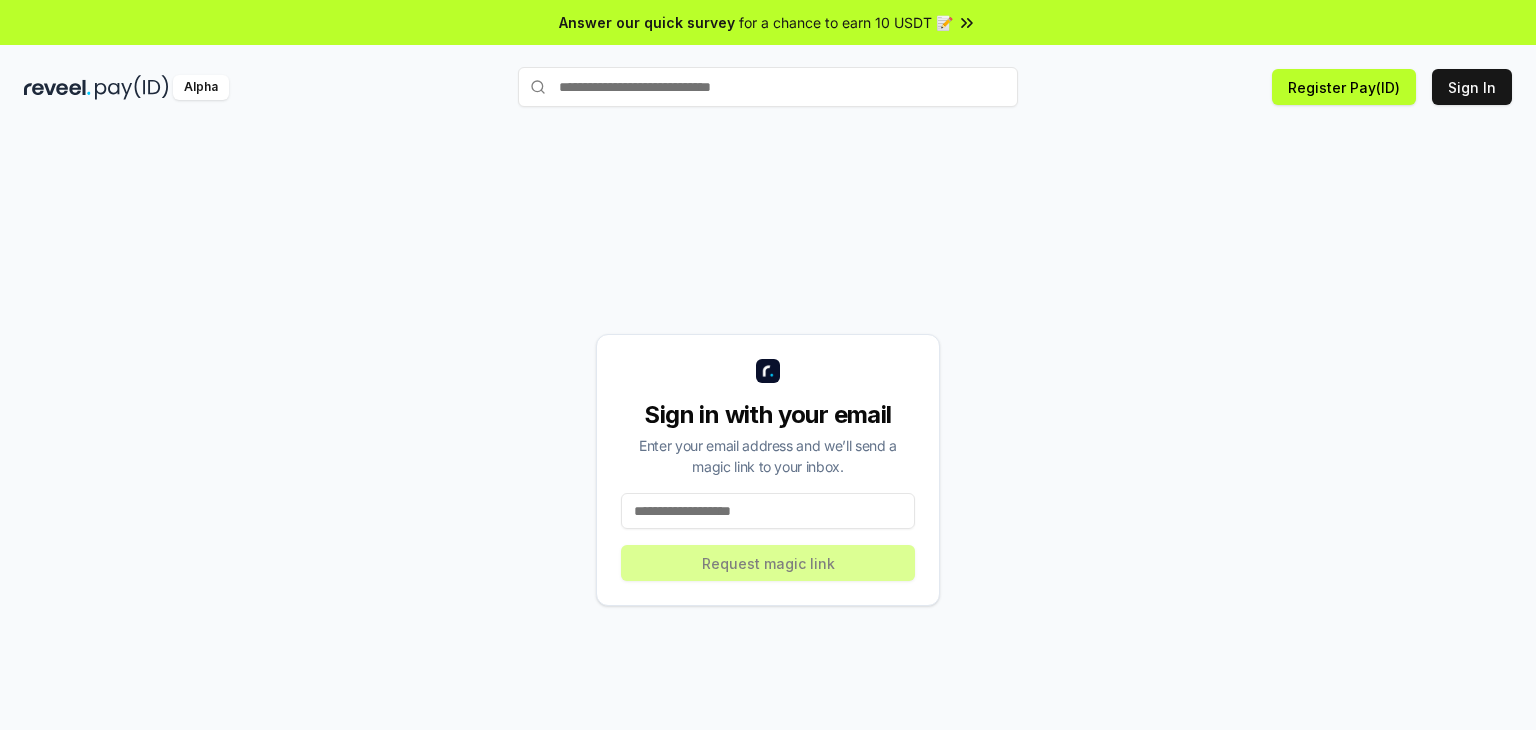 click at bounding box center [768, 511] 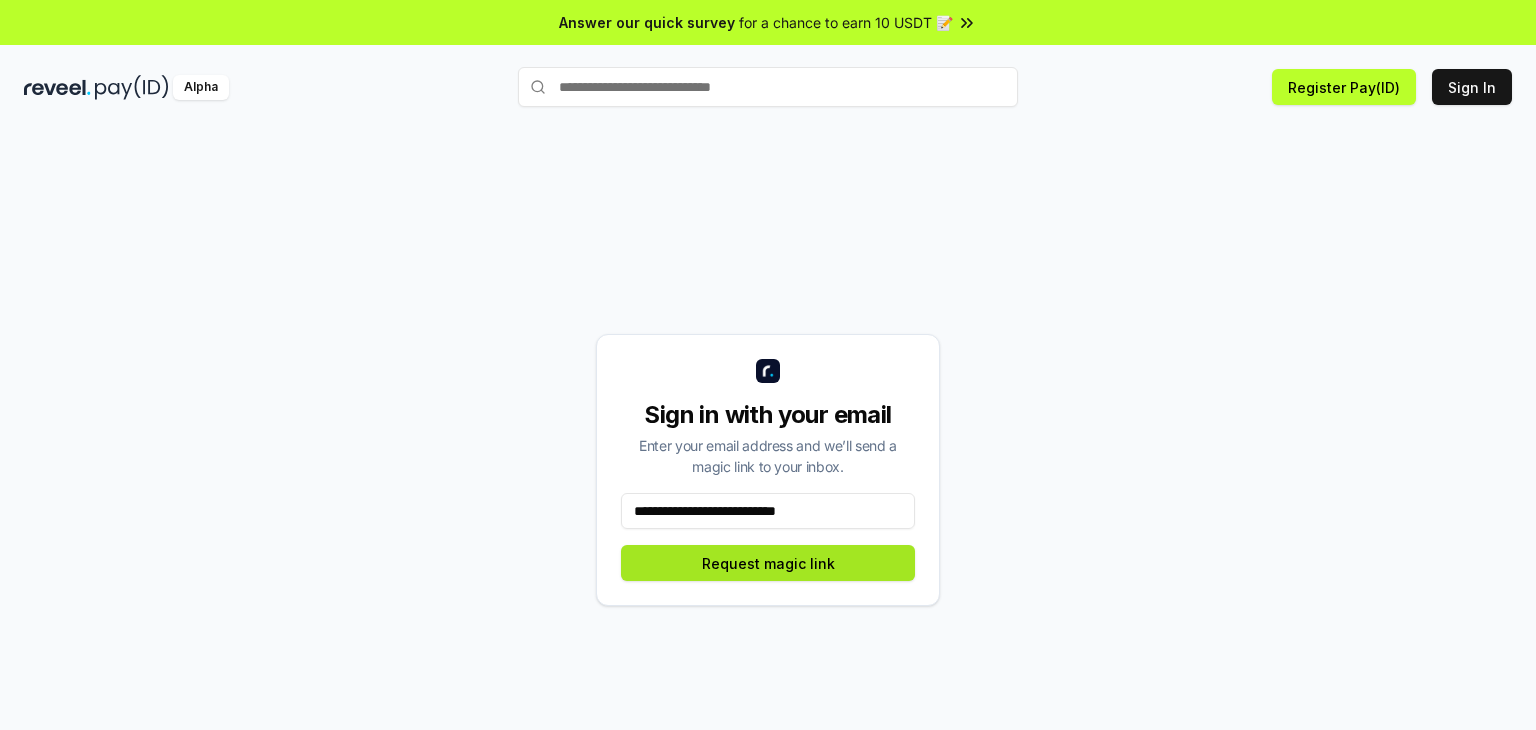 type on "**********" 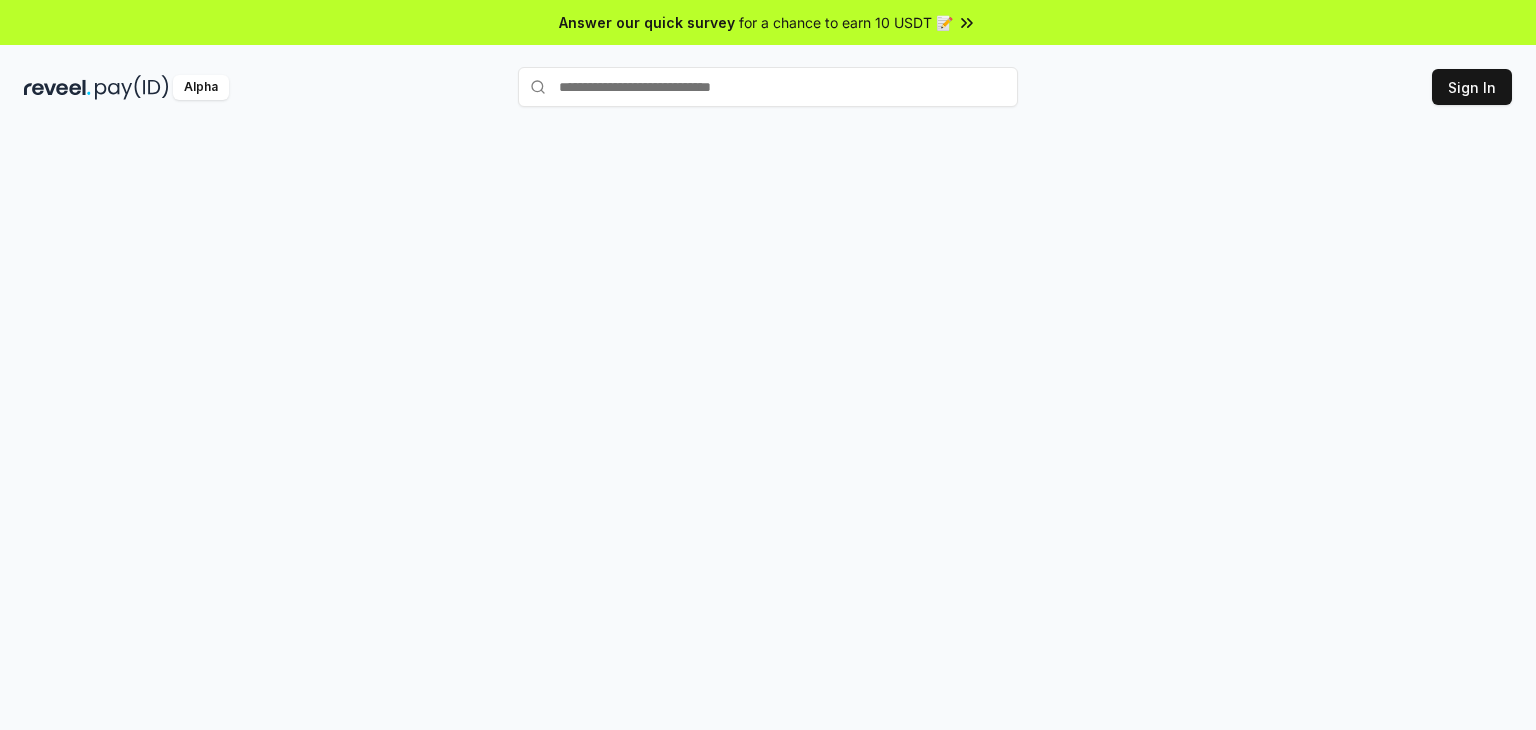 scroll, scrollTop: 0, scrollLeft: 0, axis: both 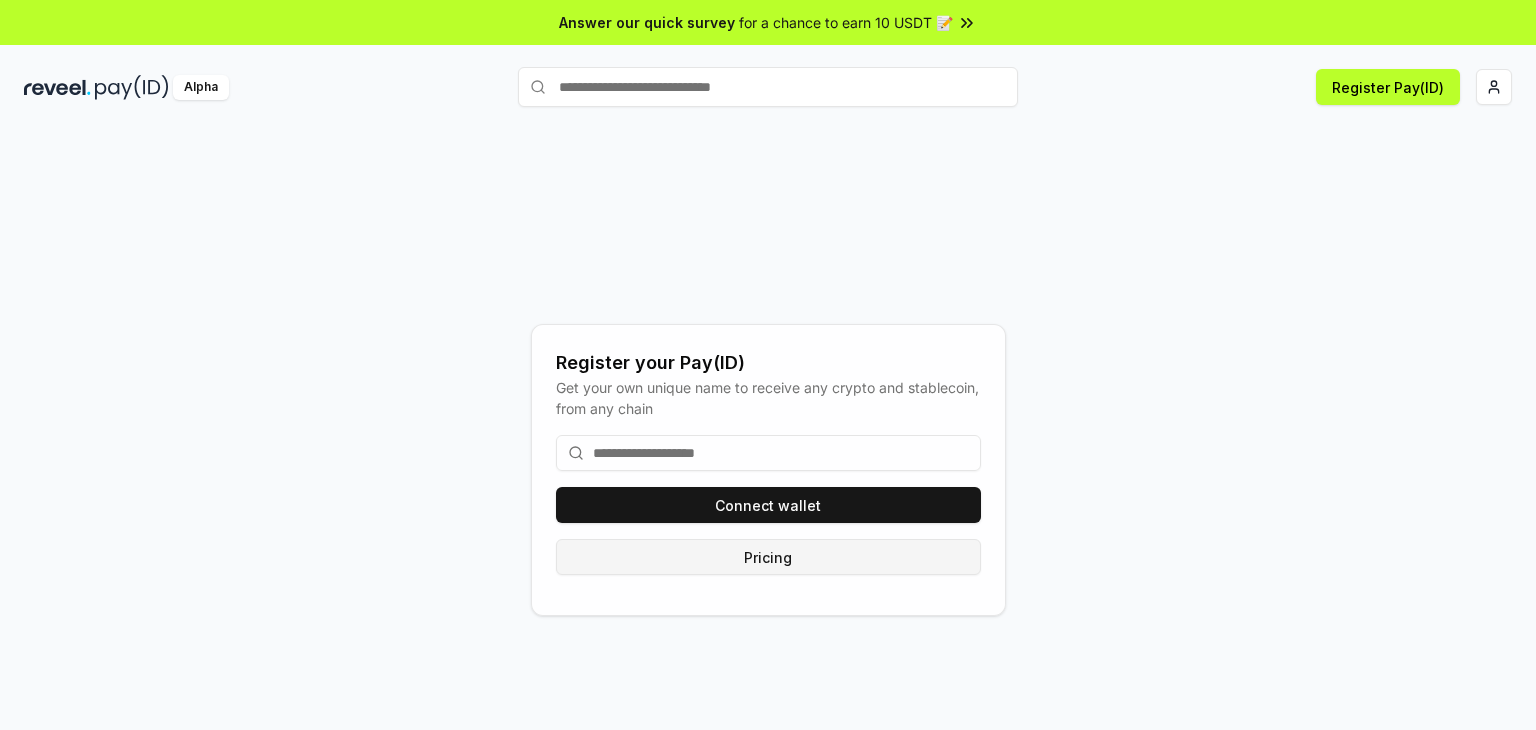 click on "Pricing" at bounding box center (768, 557) 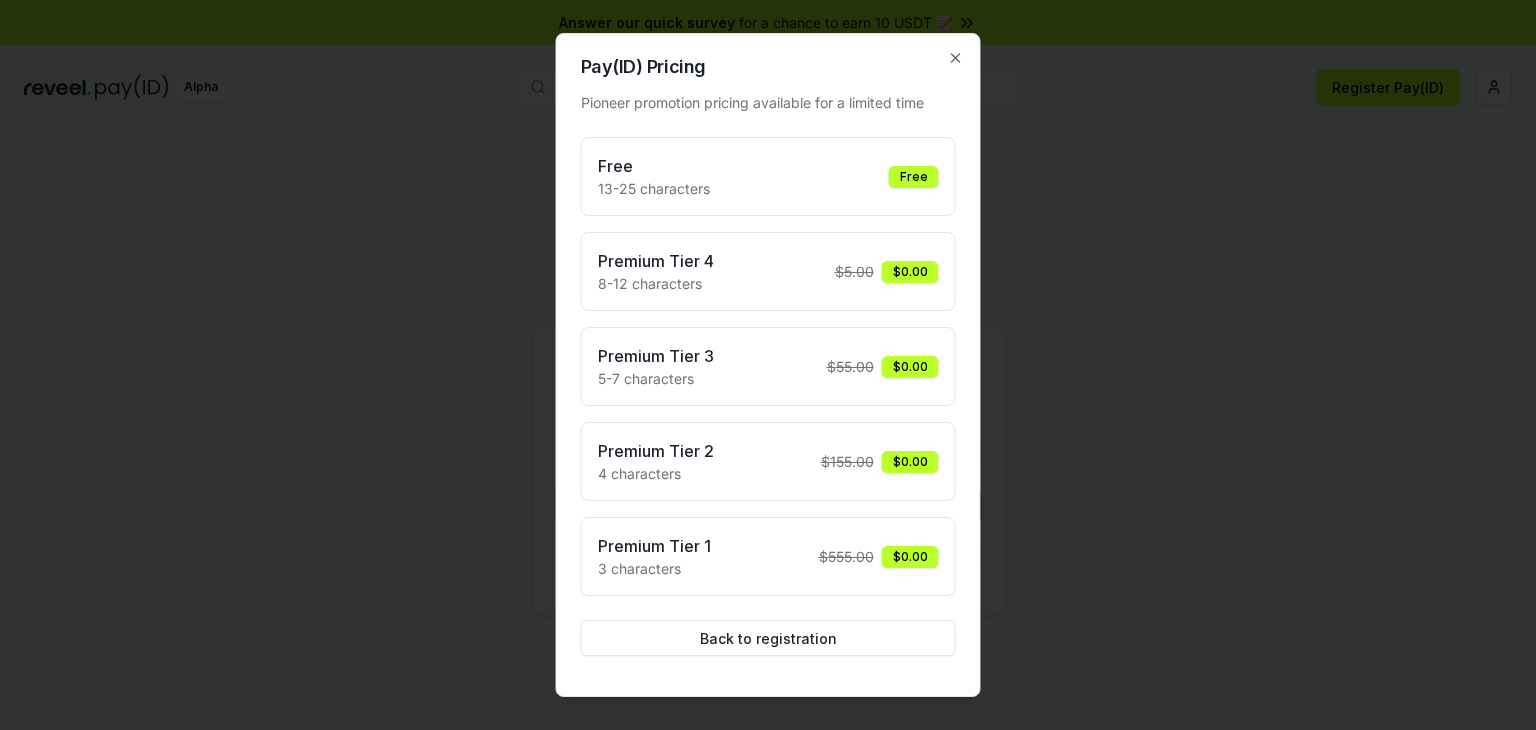 click on "$ 555.00" at bounding box center [846, 556] 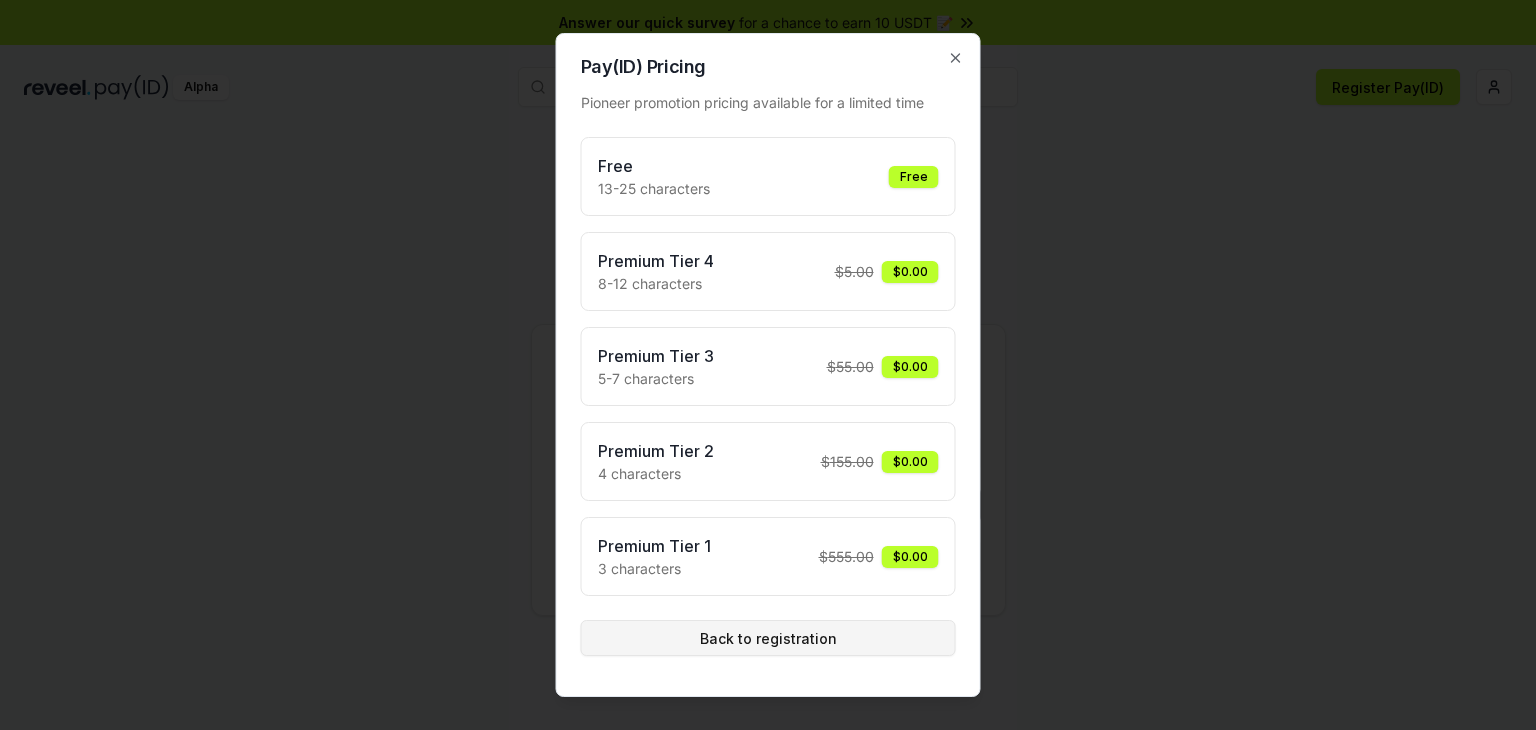 click on "Back to registration" at bounding box center (768, 638) 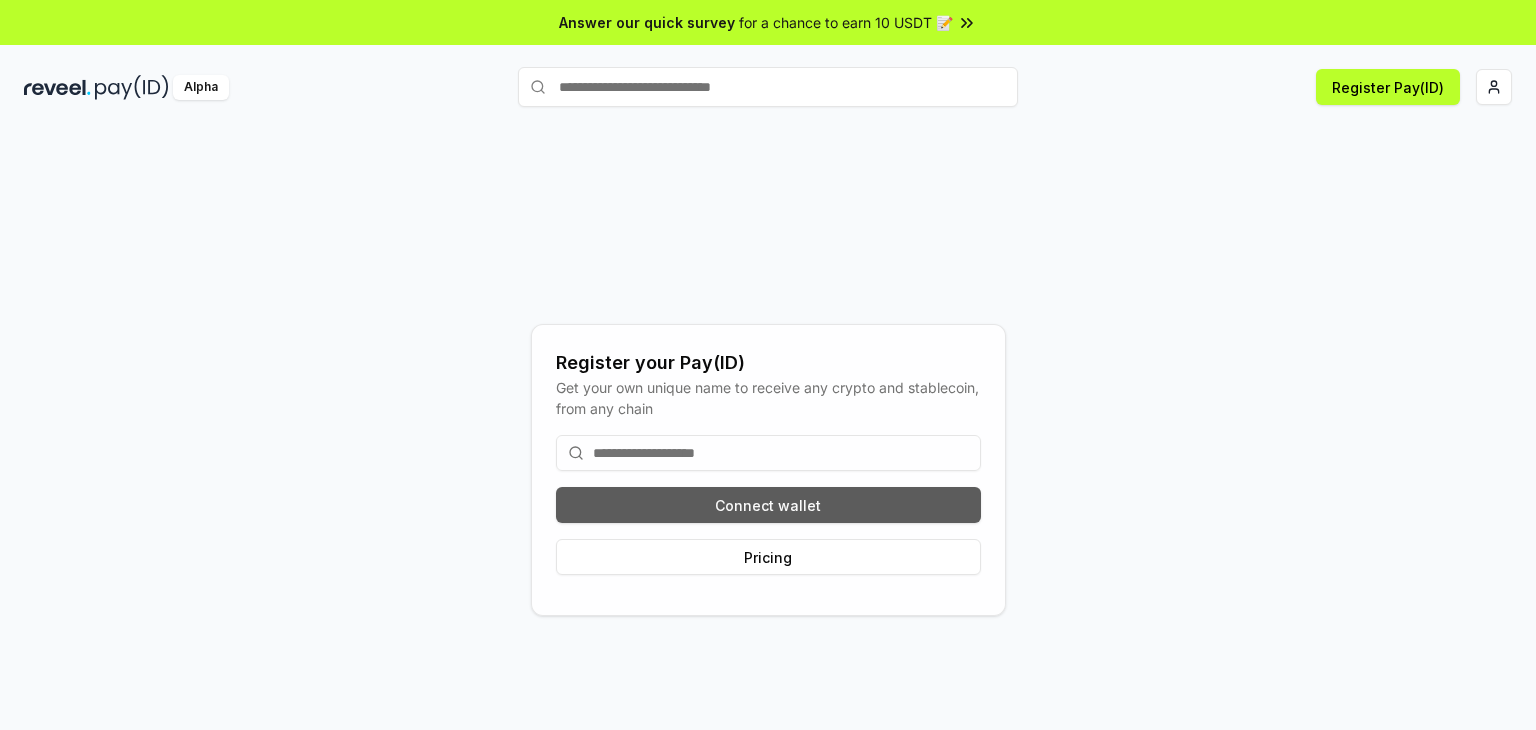 click on "Connect wallet" at bounding box center [768, 505] 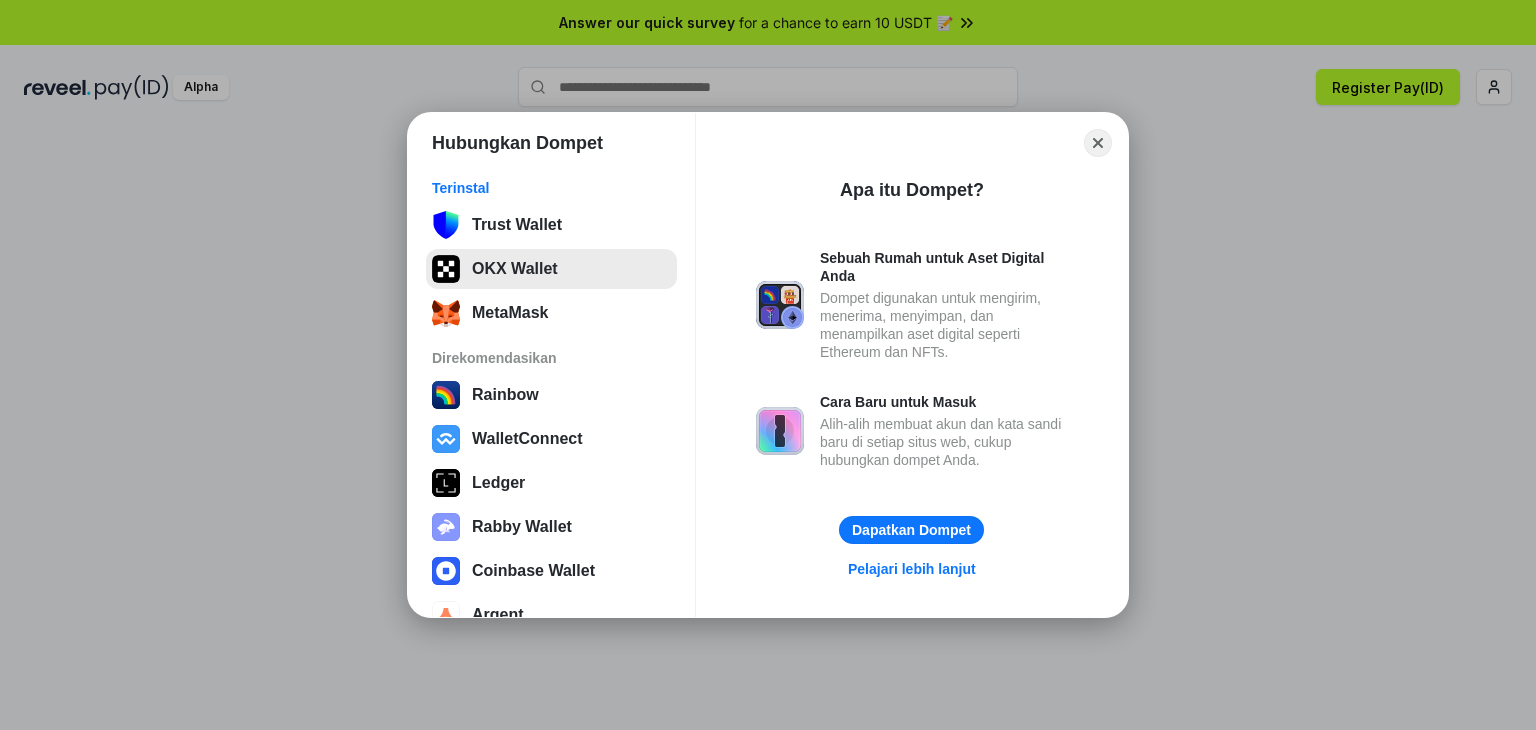 click on "OKX Wallet" at bounding box center (551, 269) 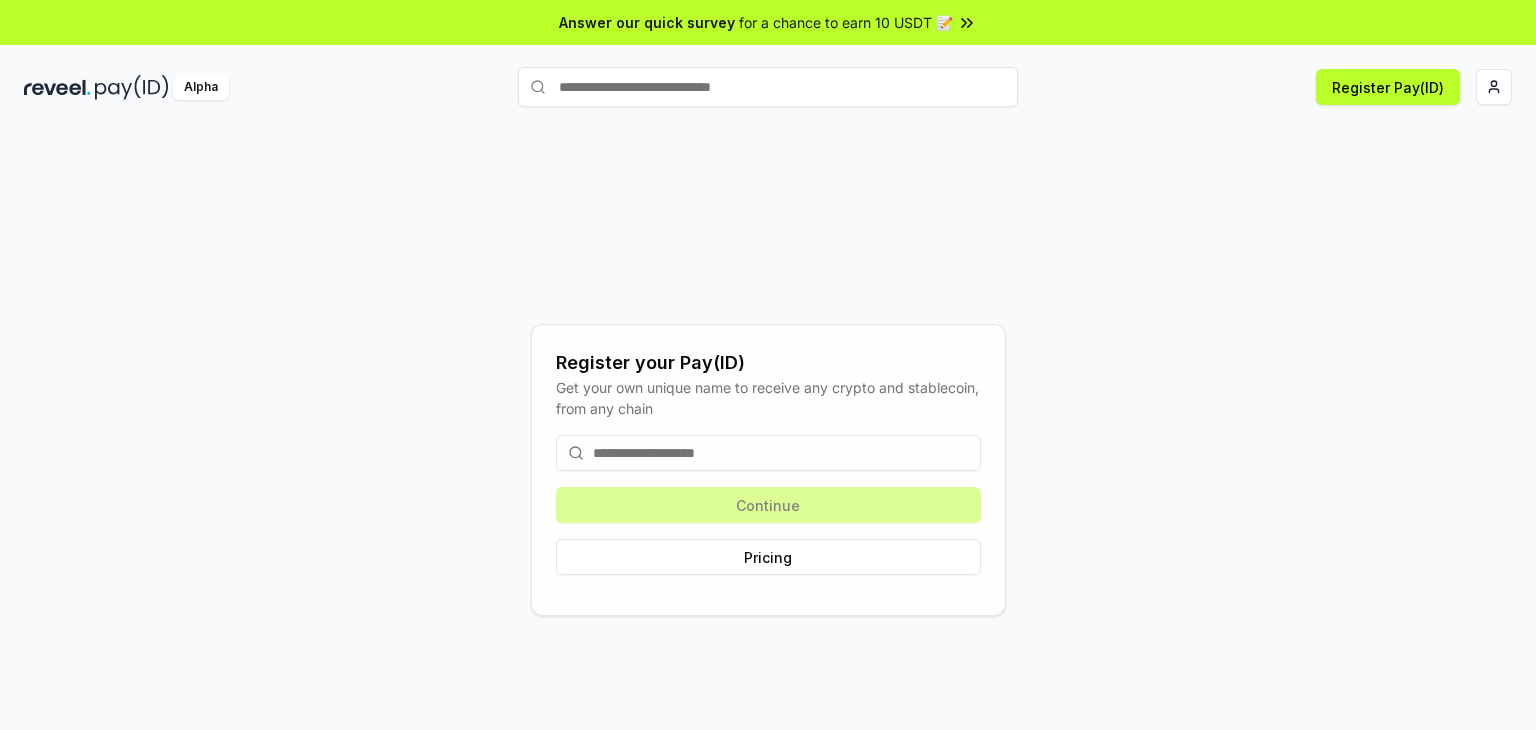 click at bounding box center (768, 453) 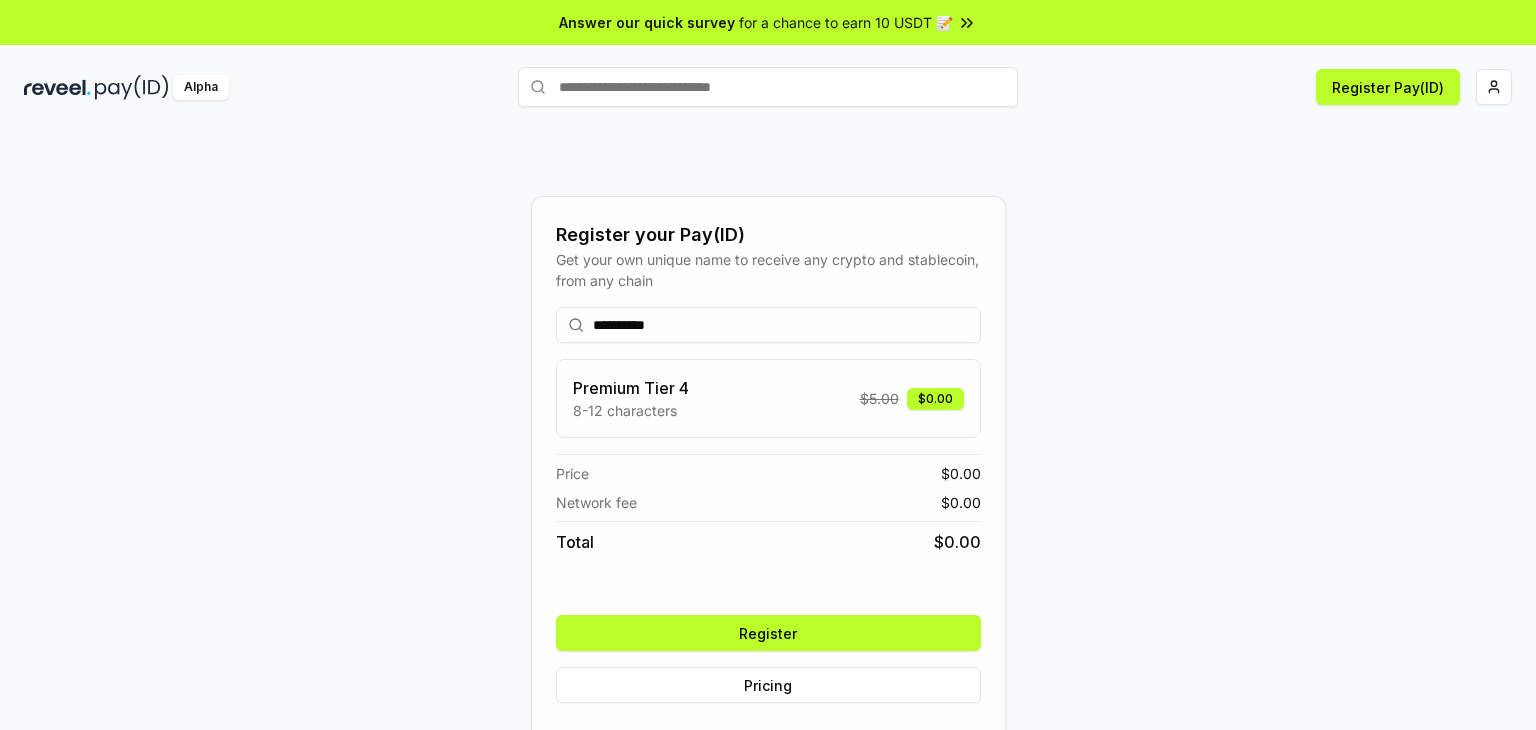 type on "**********" 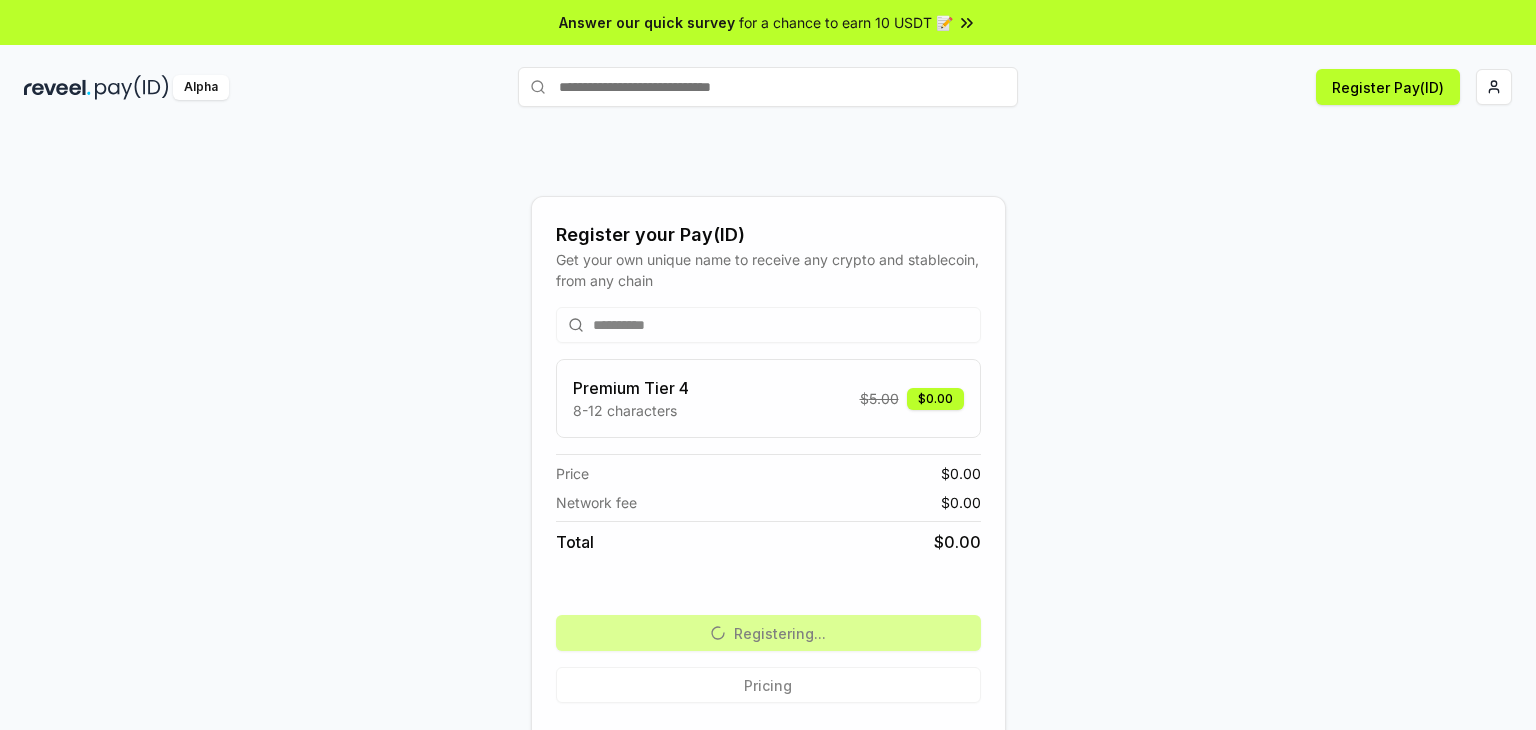 click on "**********" at bounding box center [768, 470] 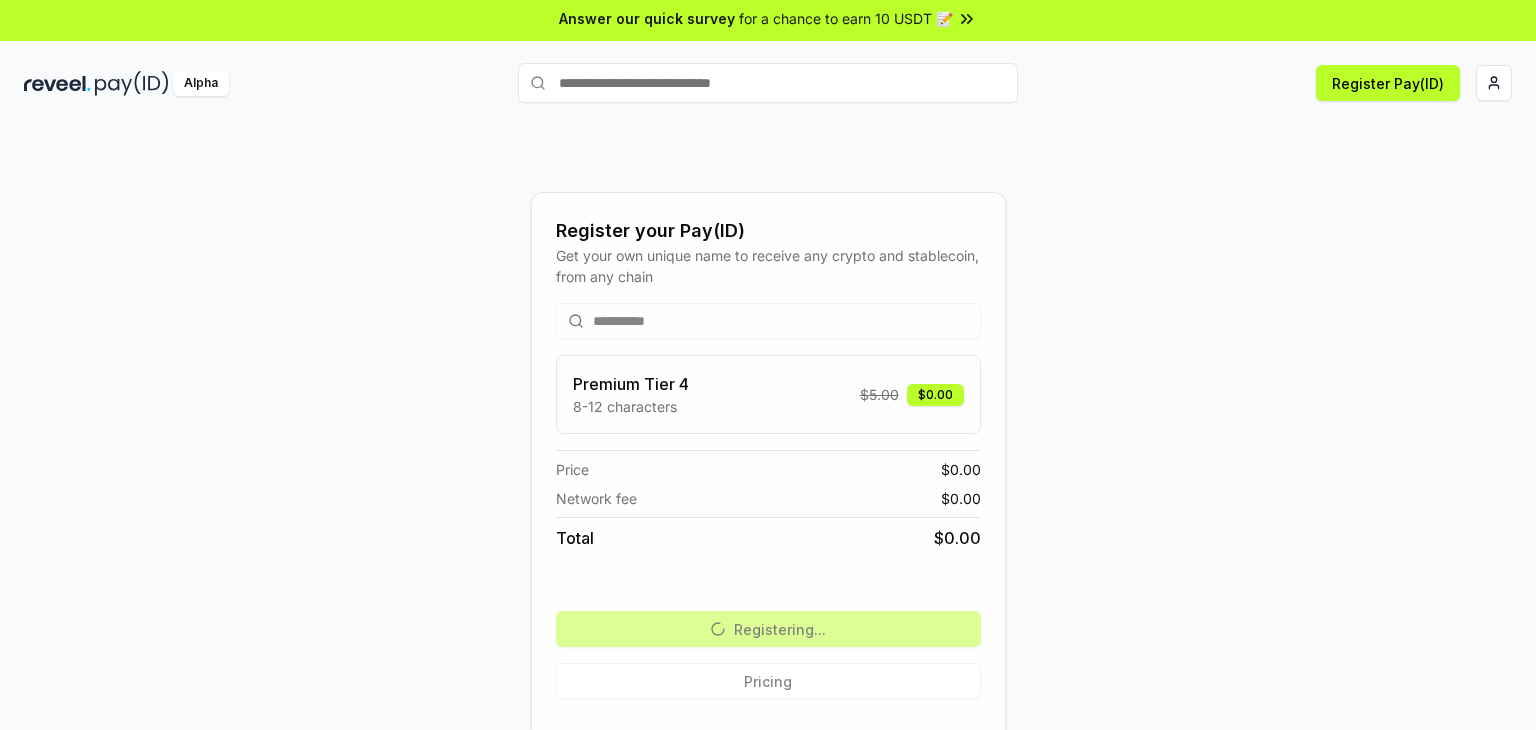 scroll, scrollTop: 0, scrollLeft: 0, axis: both 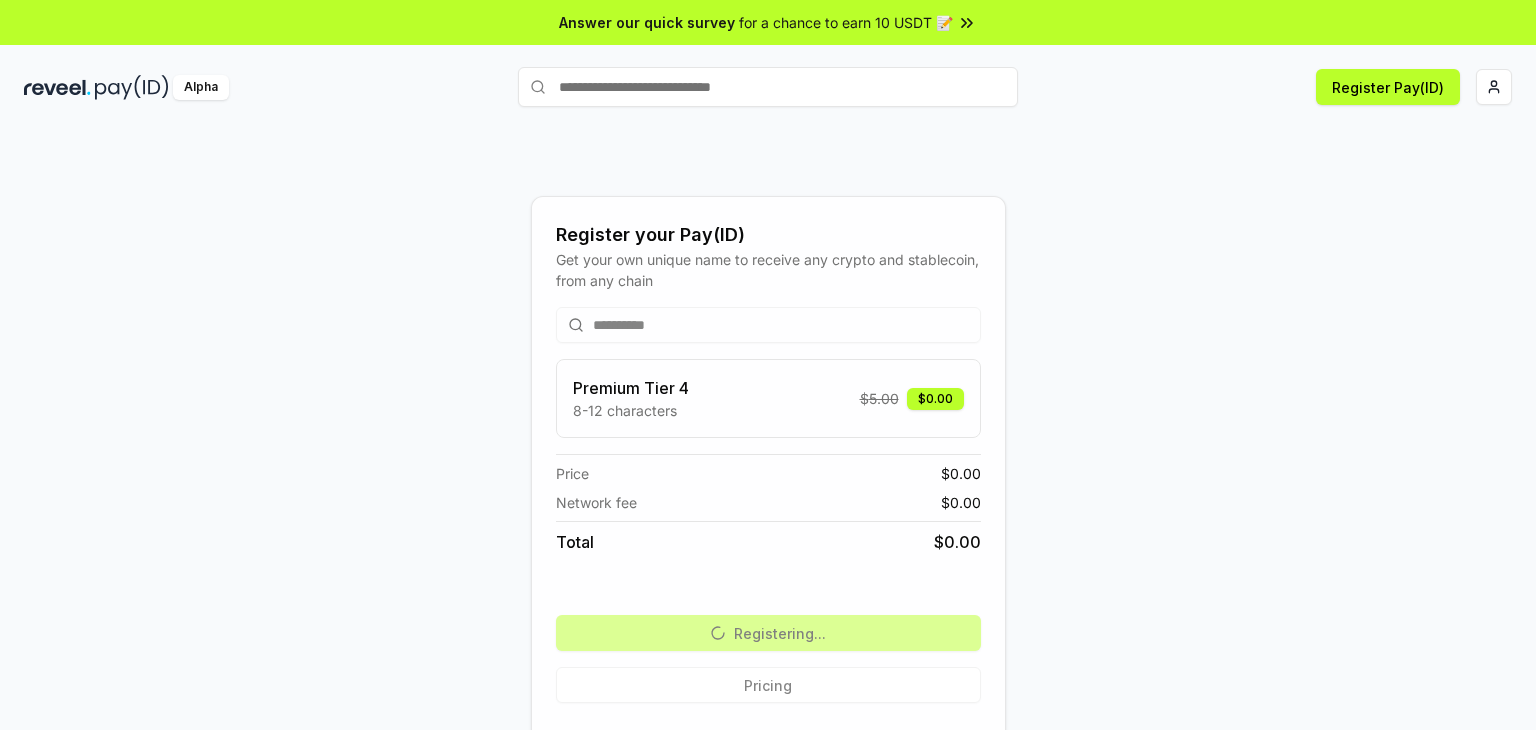click on "**********" at bounding box center (768, 470) 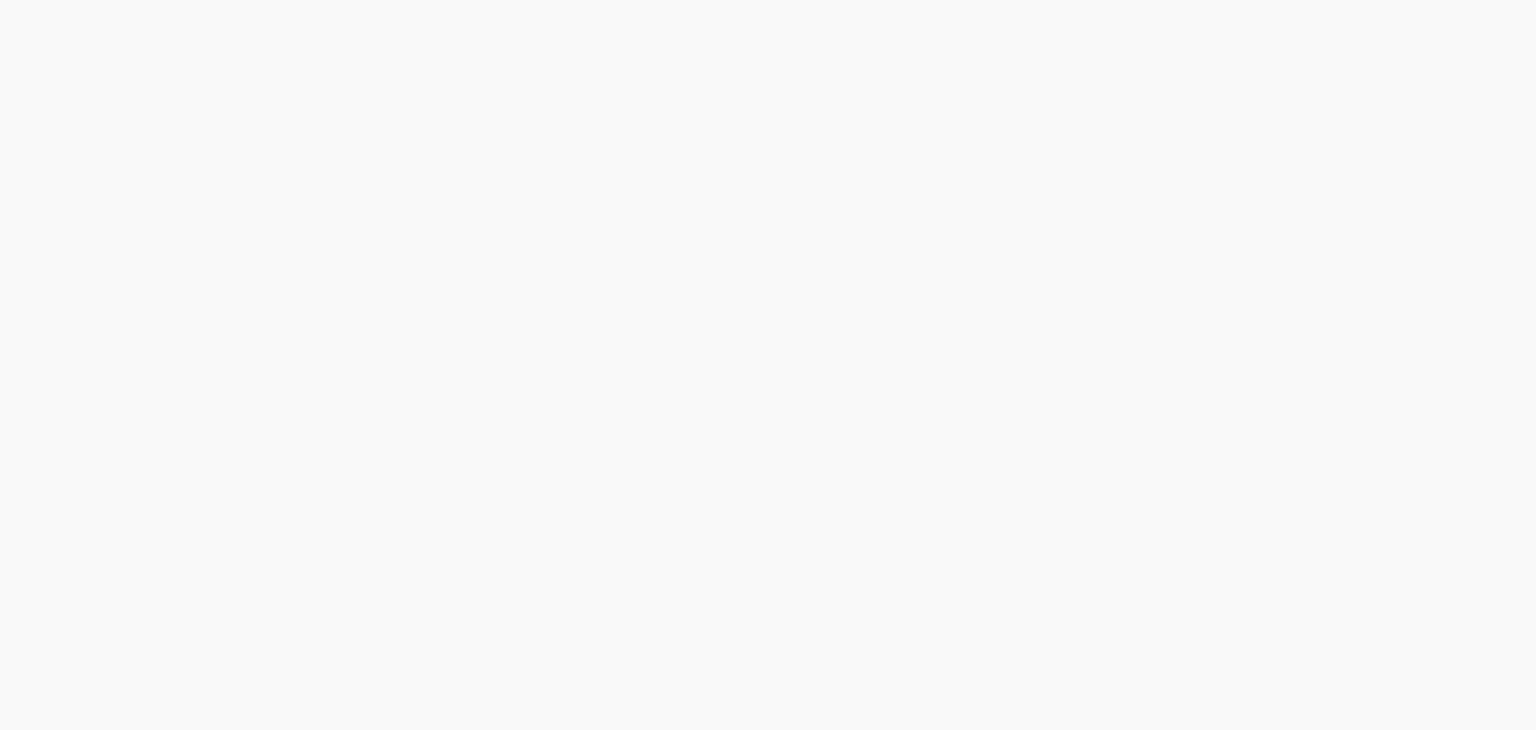 scroll, scrollTop: 0, scrollLeft: 0, axis: both 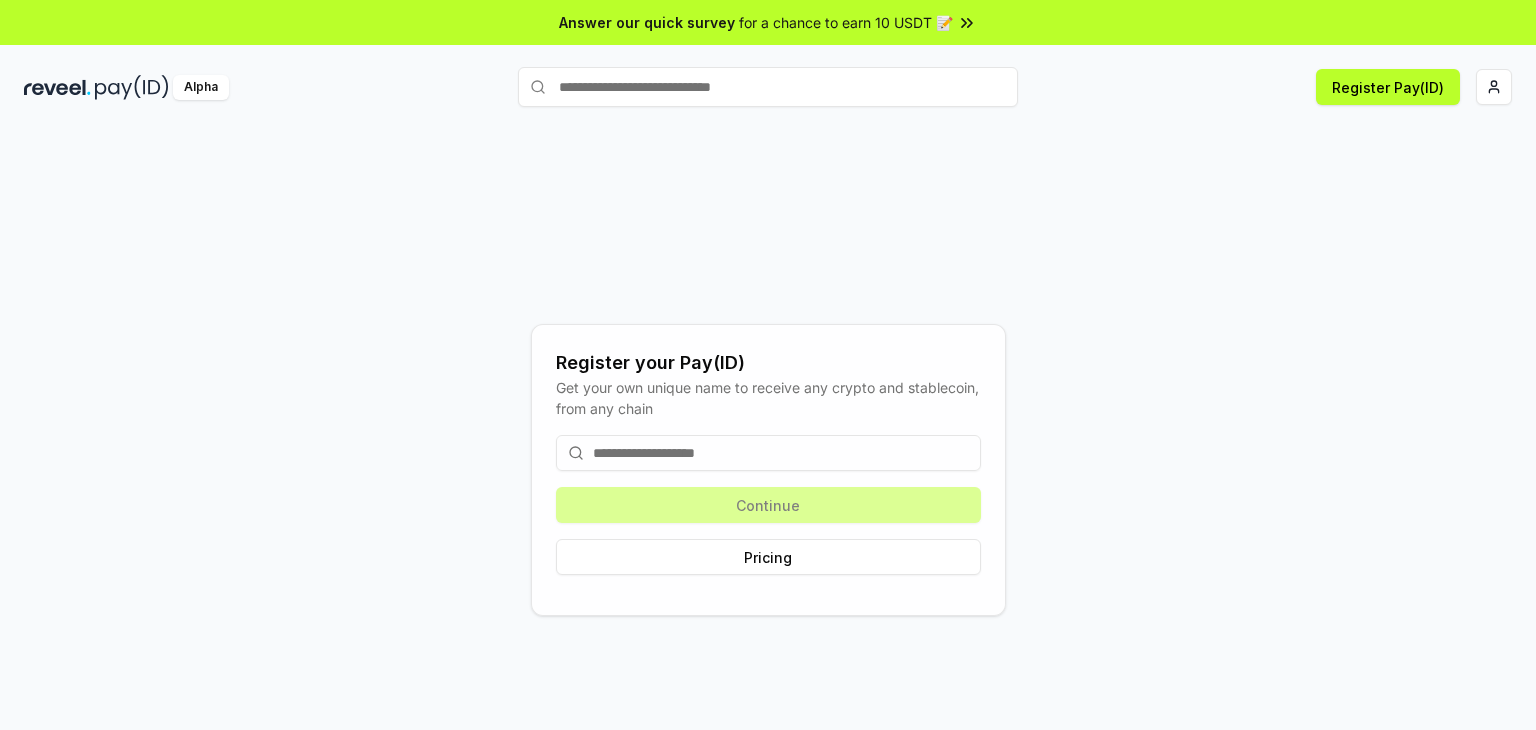 click at bounding box center (768, 453) 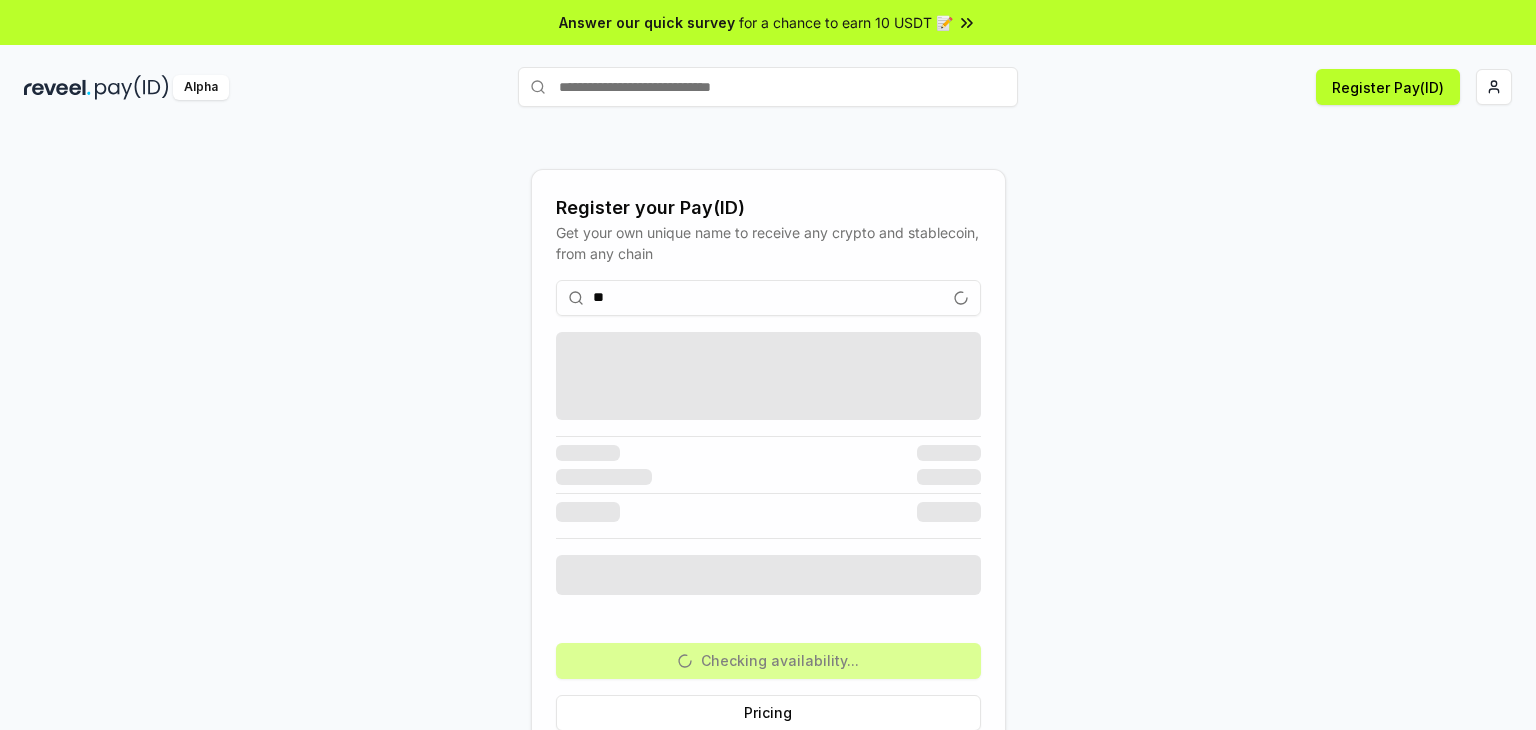 type on "*" 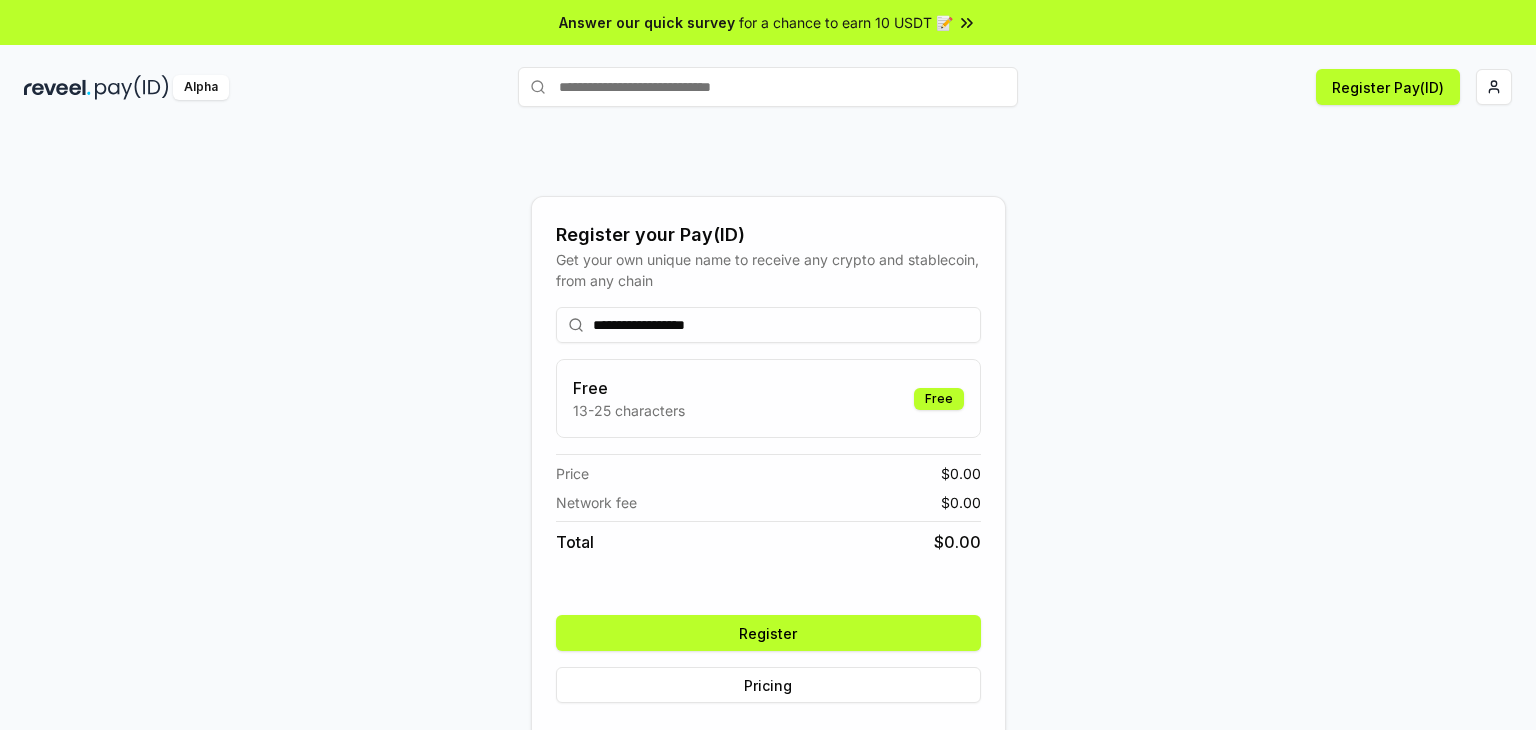 type on "**********" 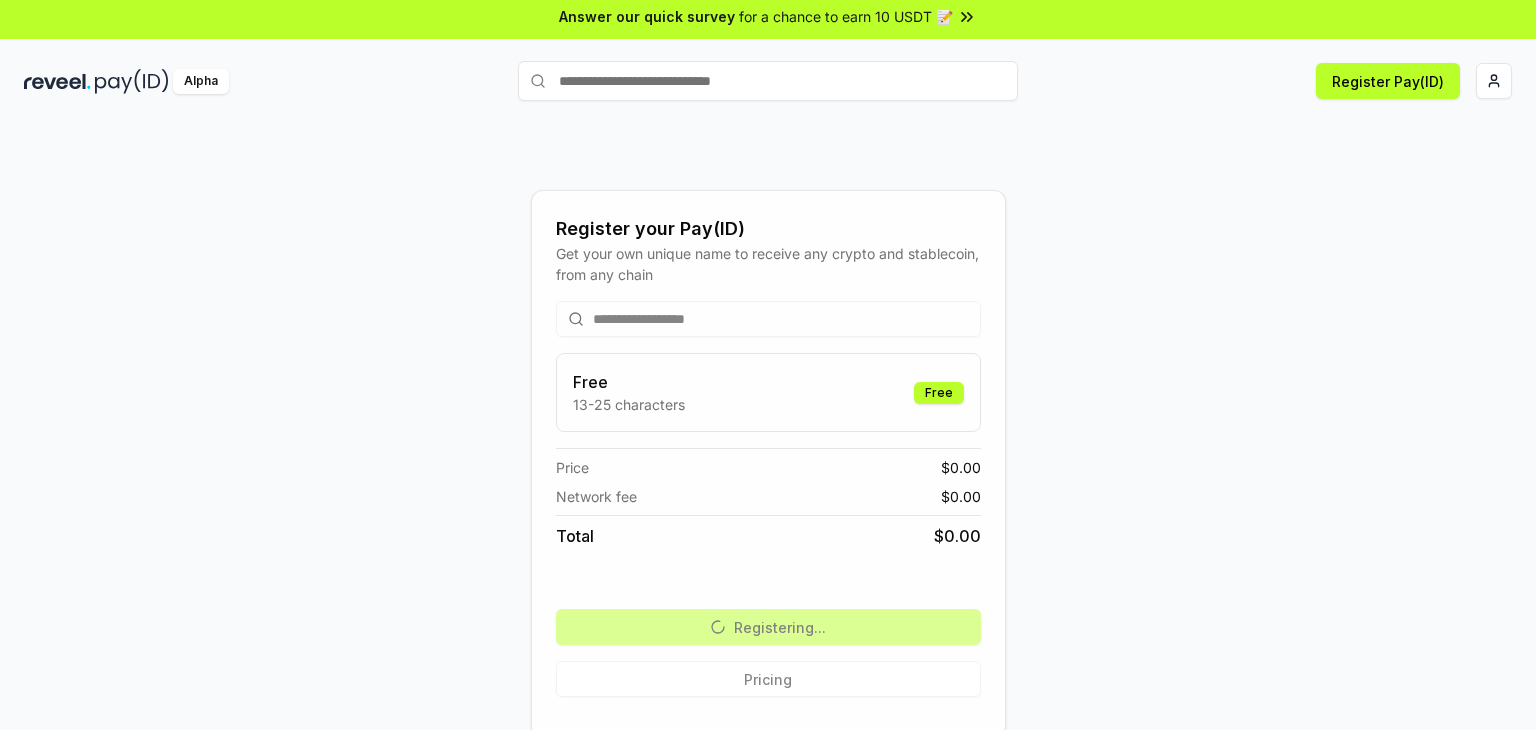 scroll, scrollTop: 0, scrollLeft: 0, axis: both 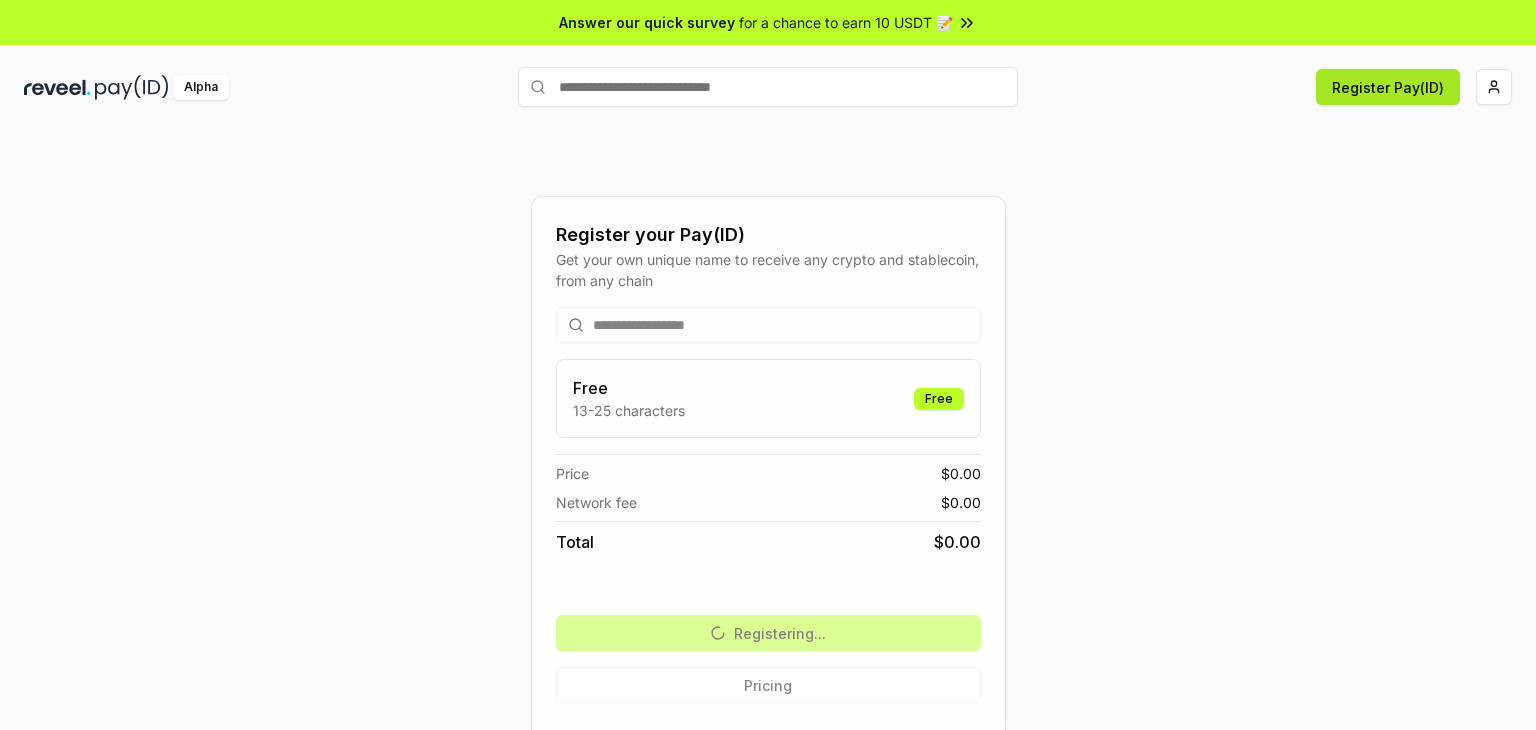 click on "Register Pay(ID)" at bounding box center [1388, 87] 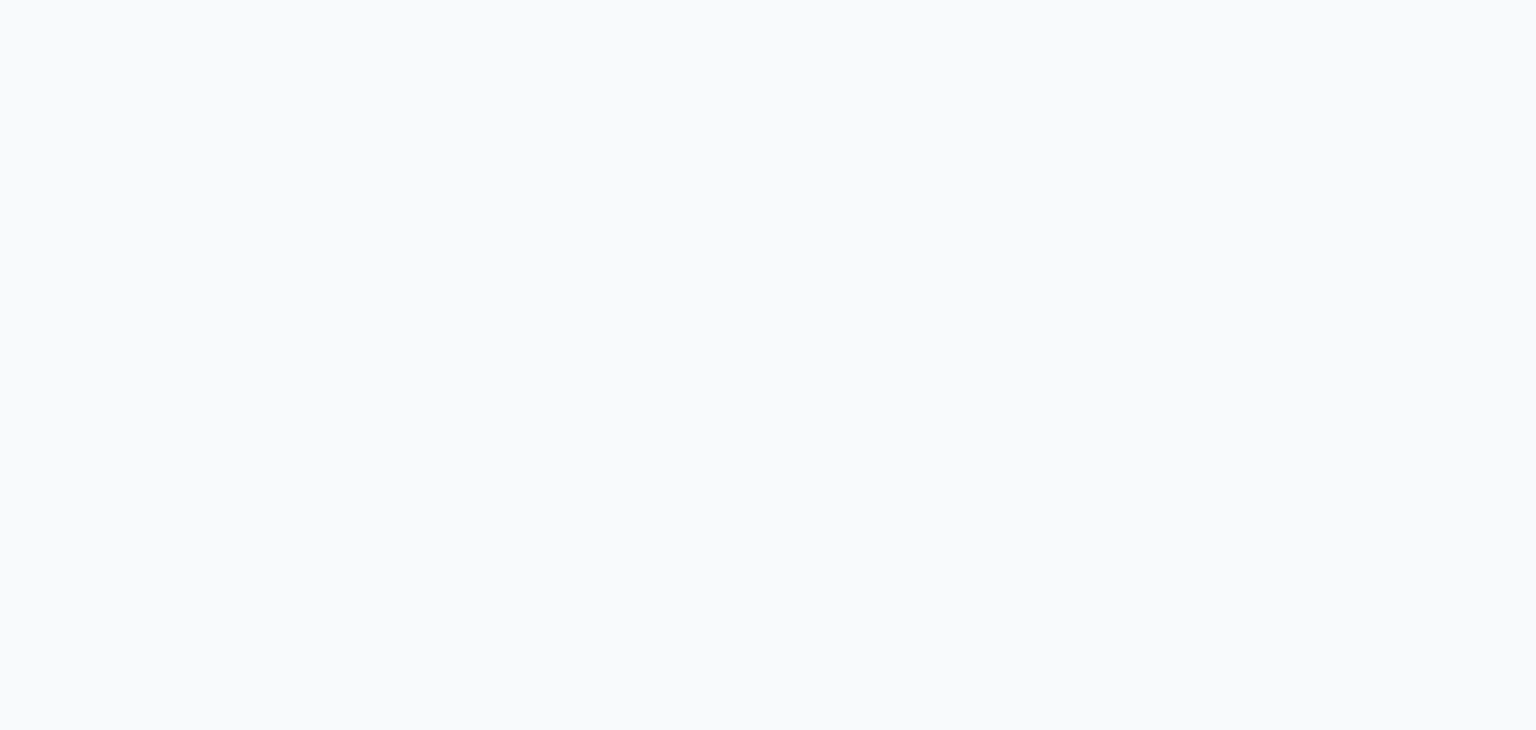 scroll, scrollTop: 0, scrollLeft: 0, axis: both 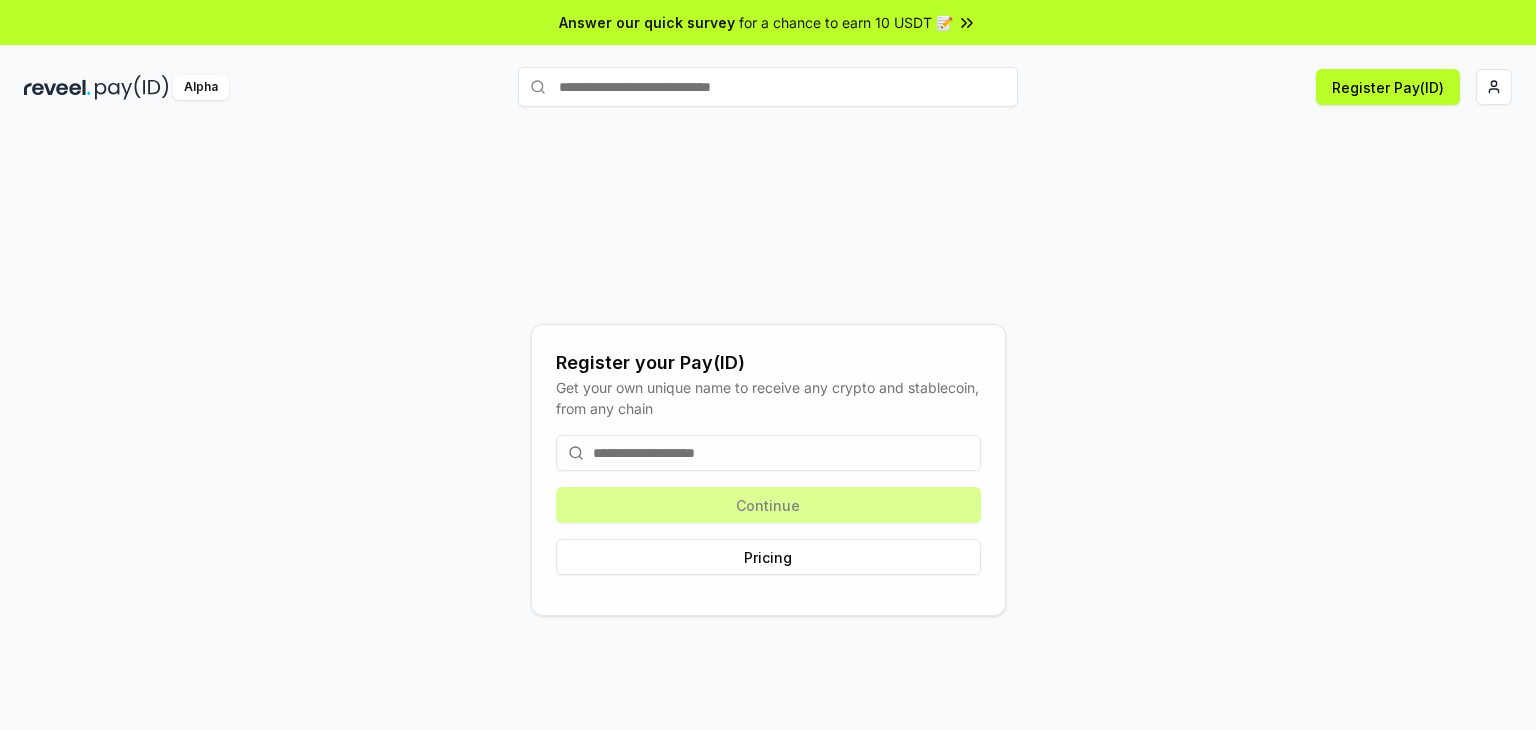 click at bounding box center [768, 453] 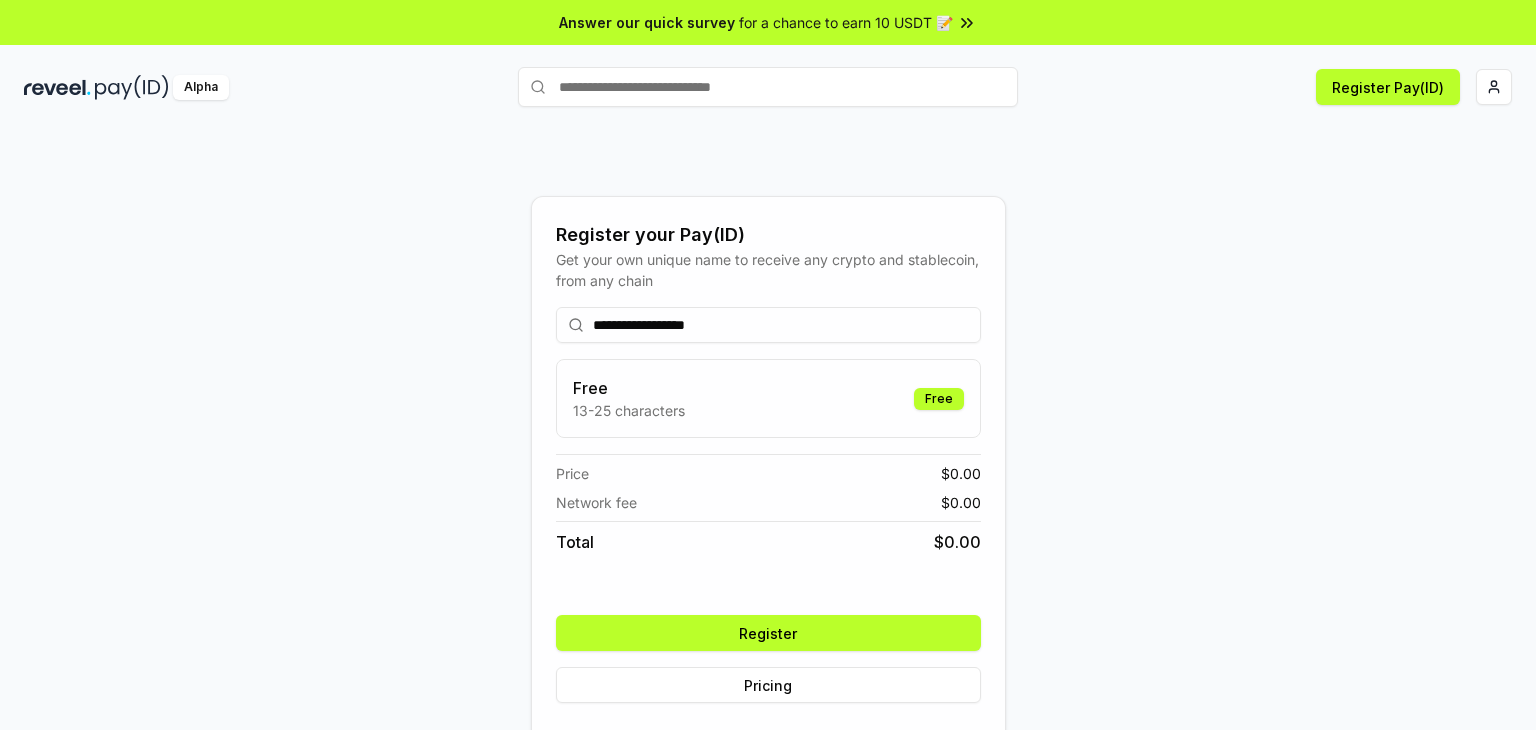 type on "**********" 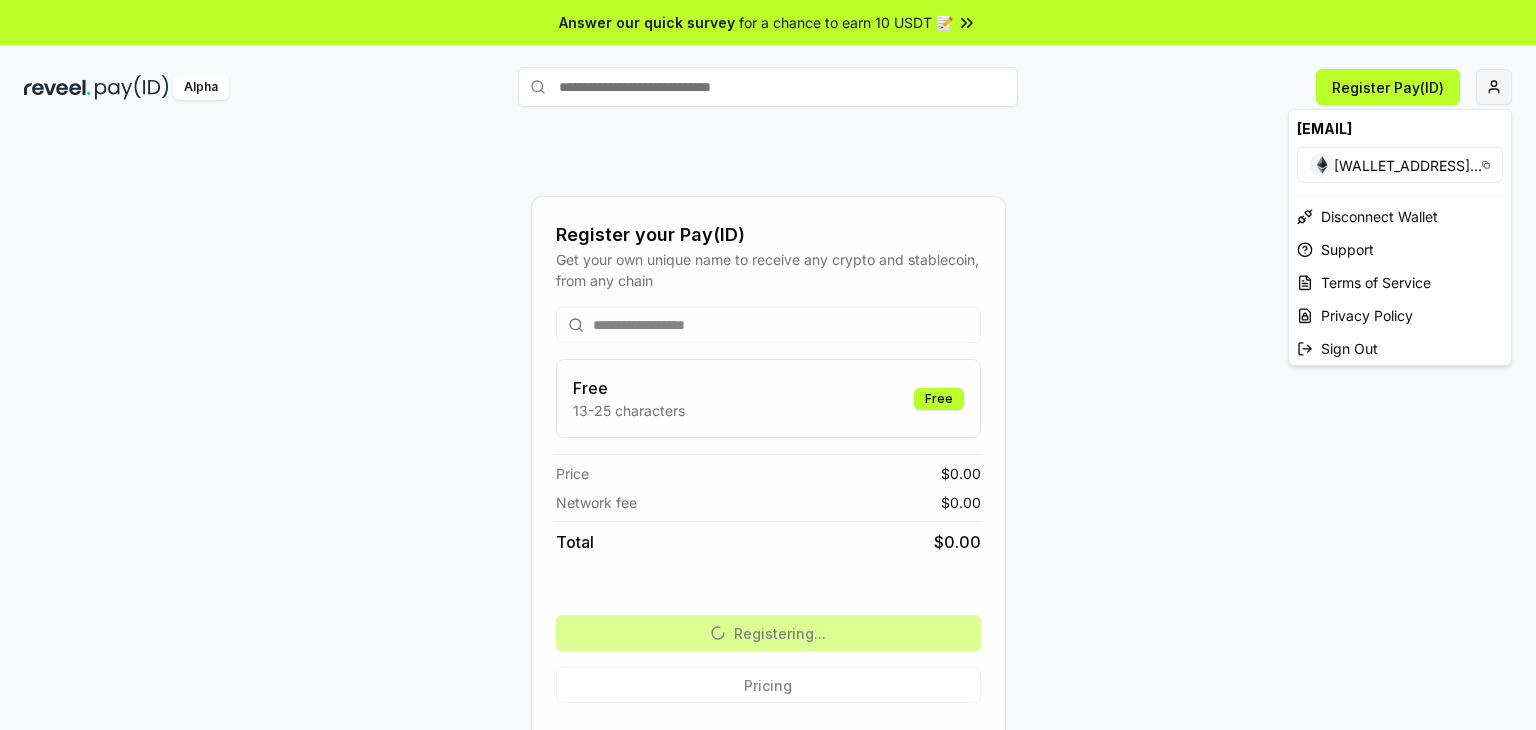 click on "**********" at bounding box center [768, 365] 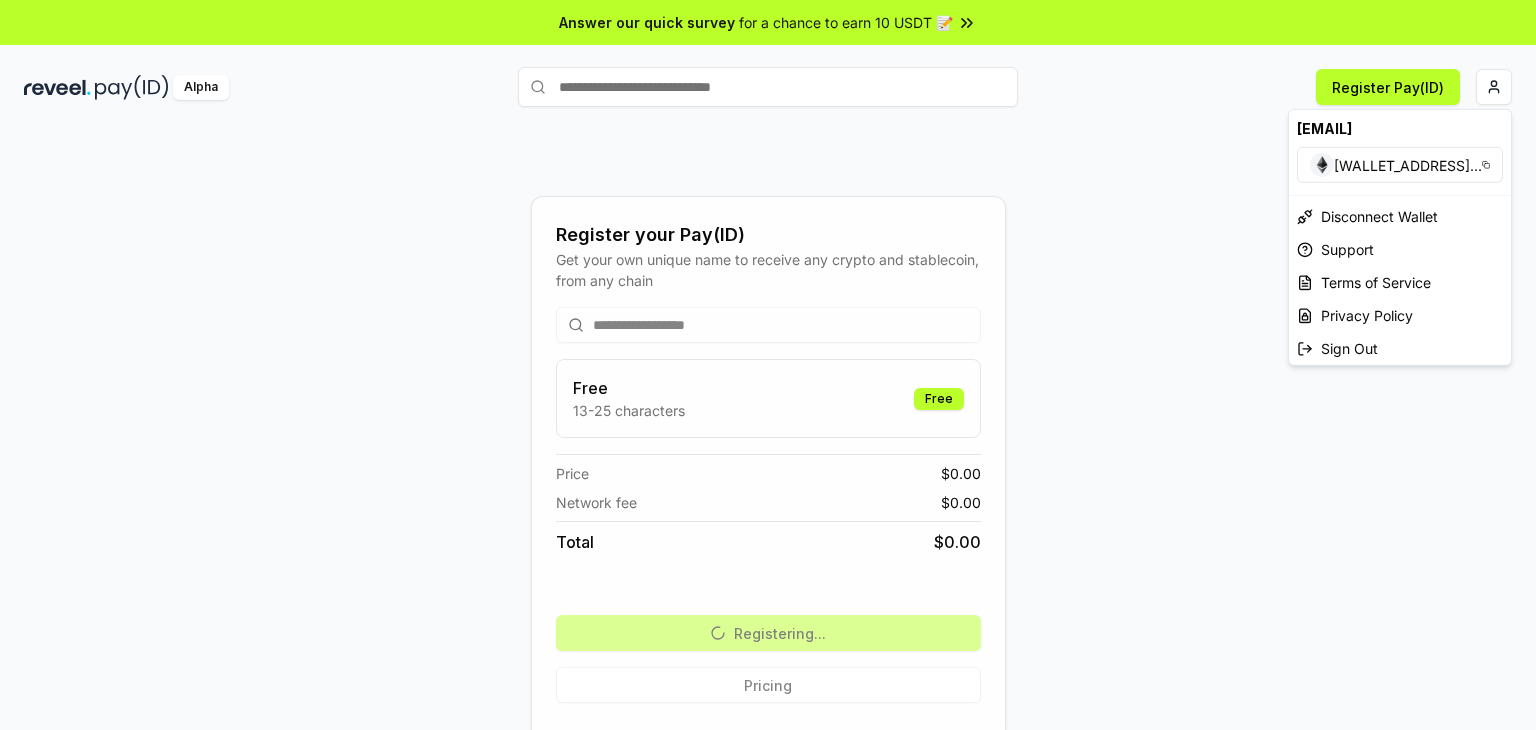click on "**********" at bounding box center (768, 365) 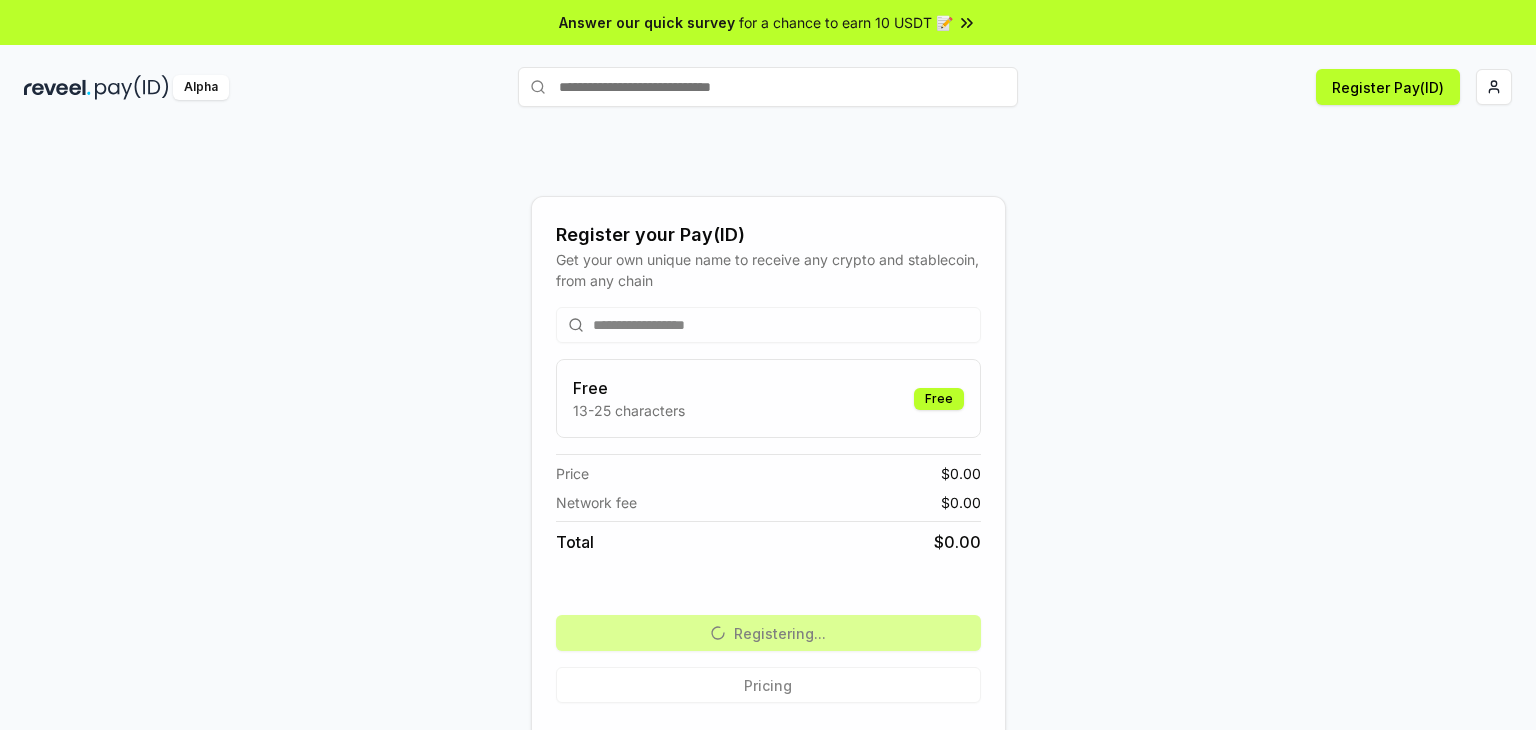 click on "**********" at bounding box center (768, 470) 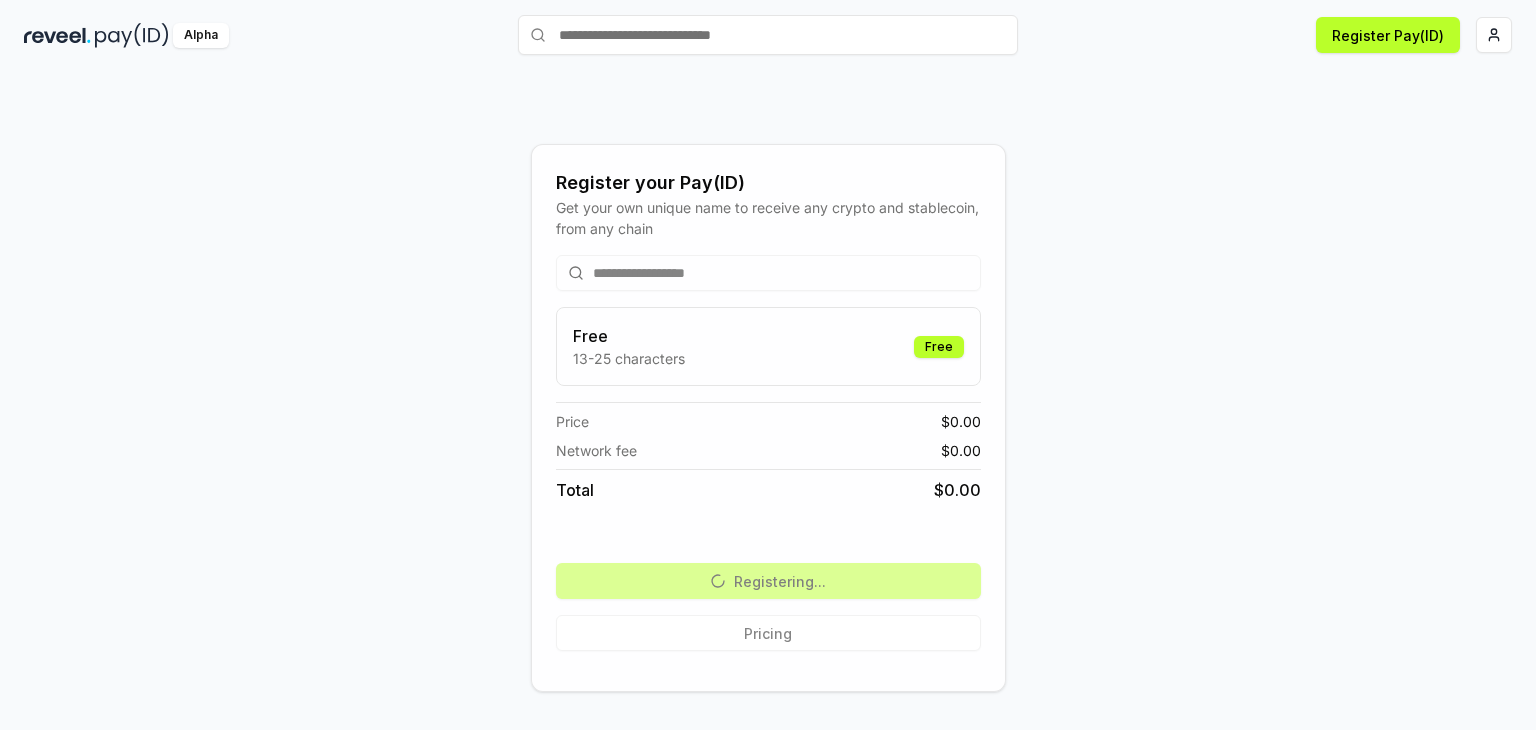 scroll, scrollTop: 56, scrollLeft: 0, axis: vertical 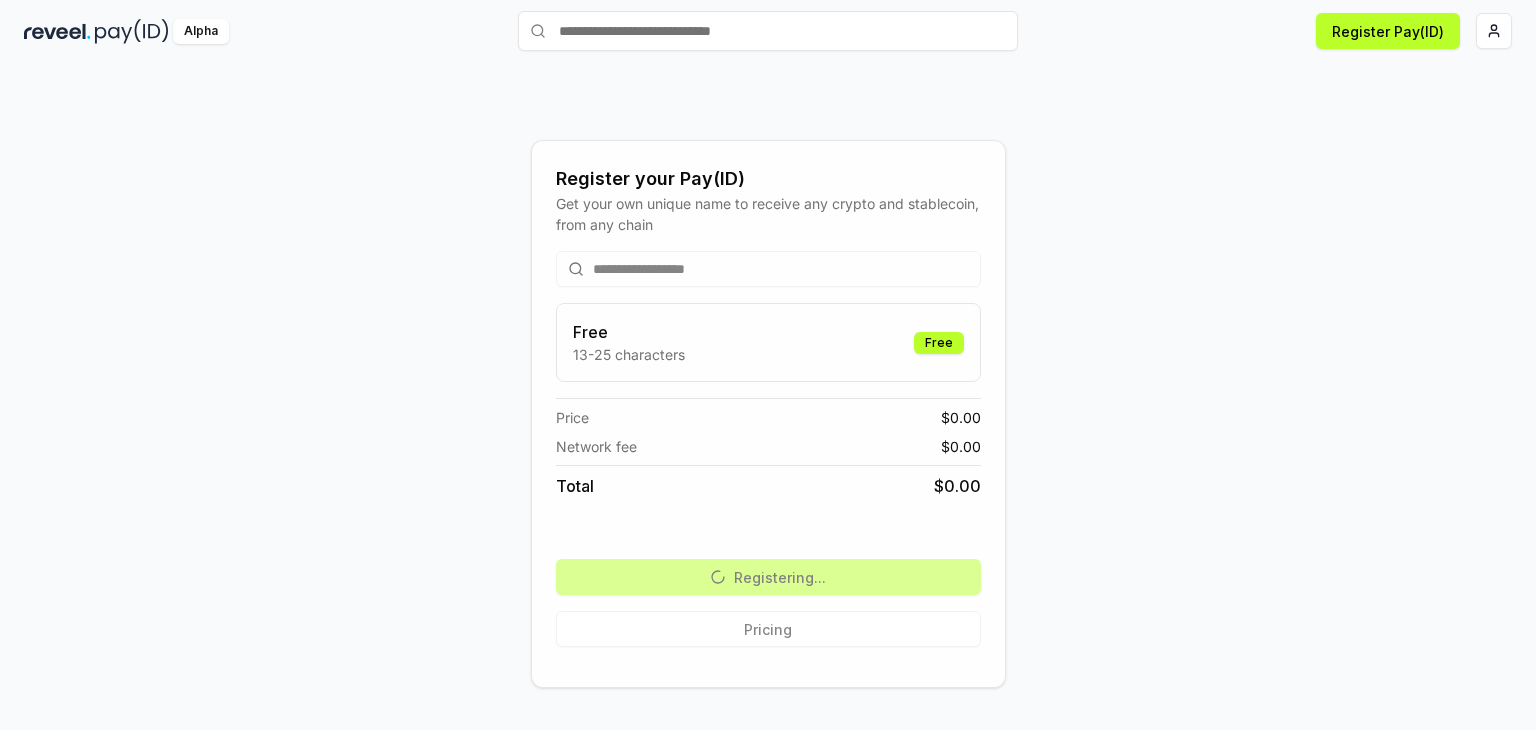 click on "Alpha" at bounding box center (201, 31) 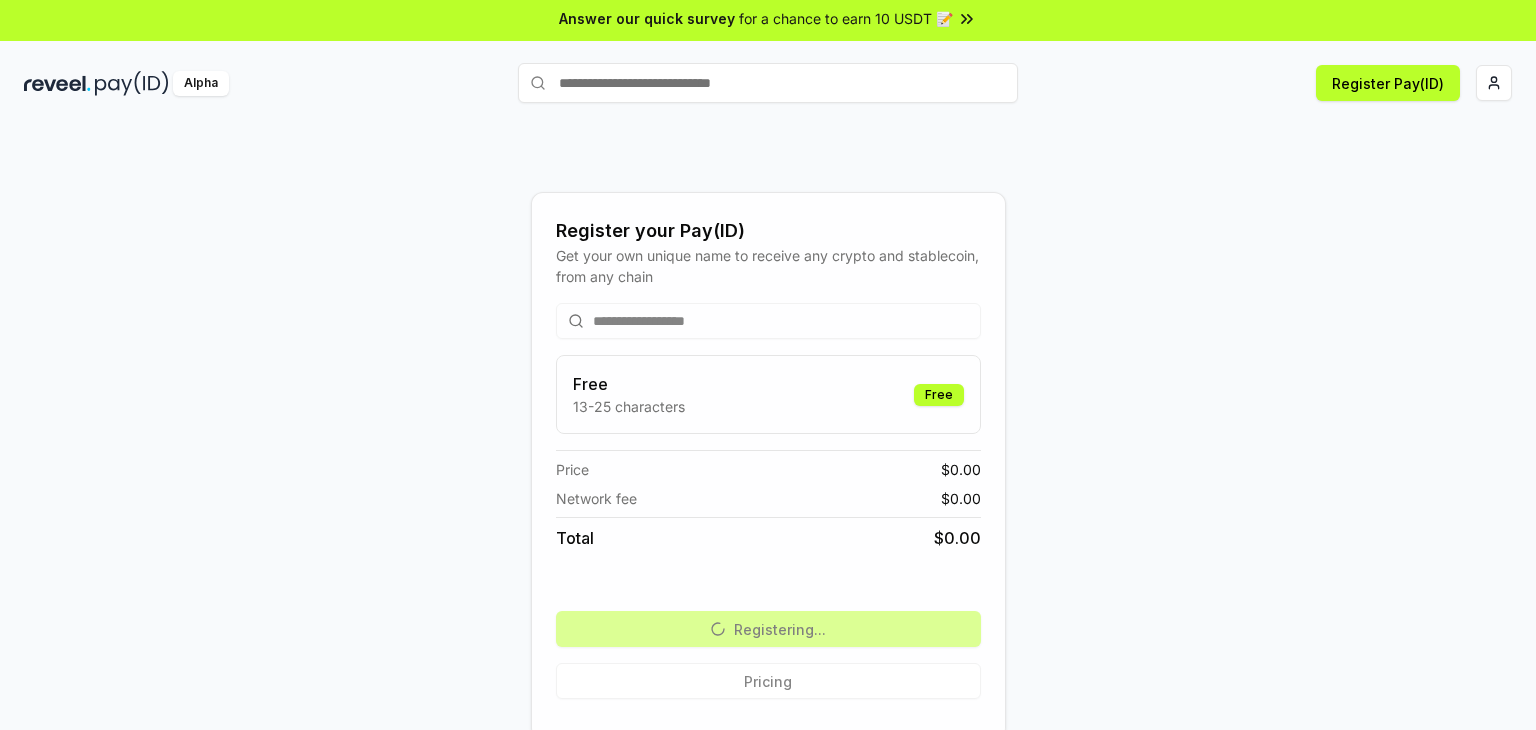 scroll, scrollTop: 0, scrollLeft: 0, axis: both 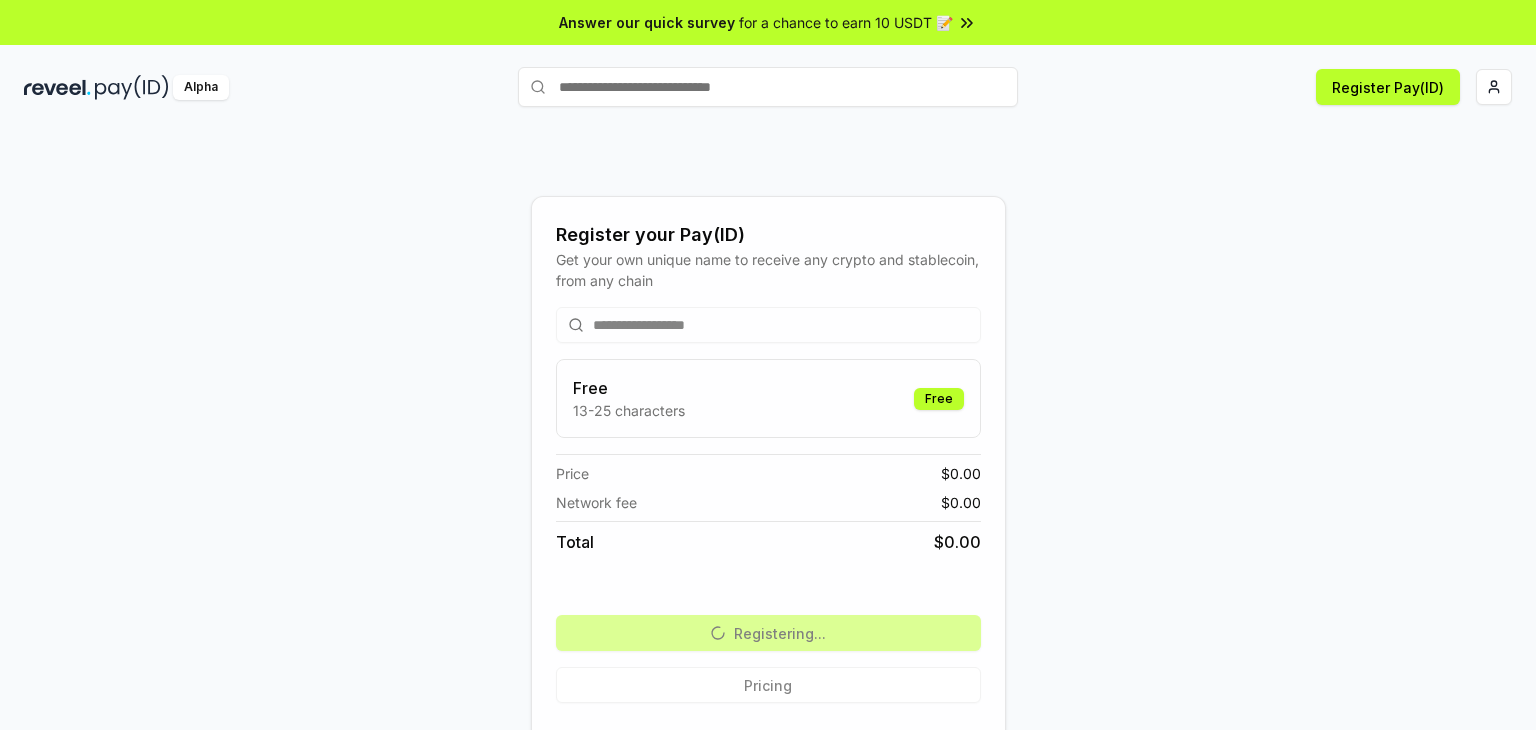 click on "**********" at bounding box center [768, 470] 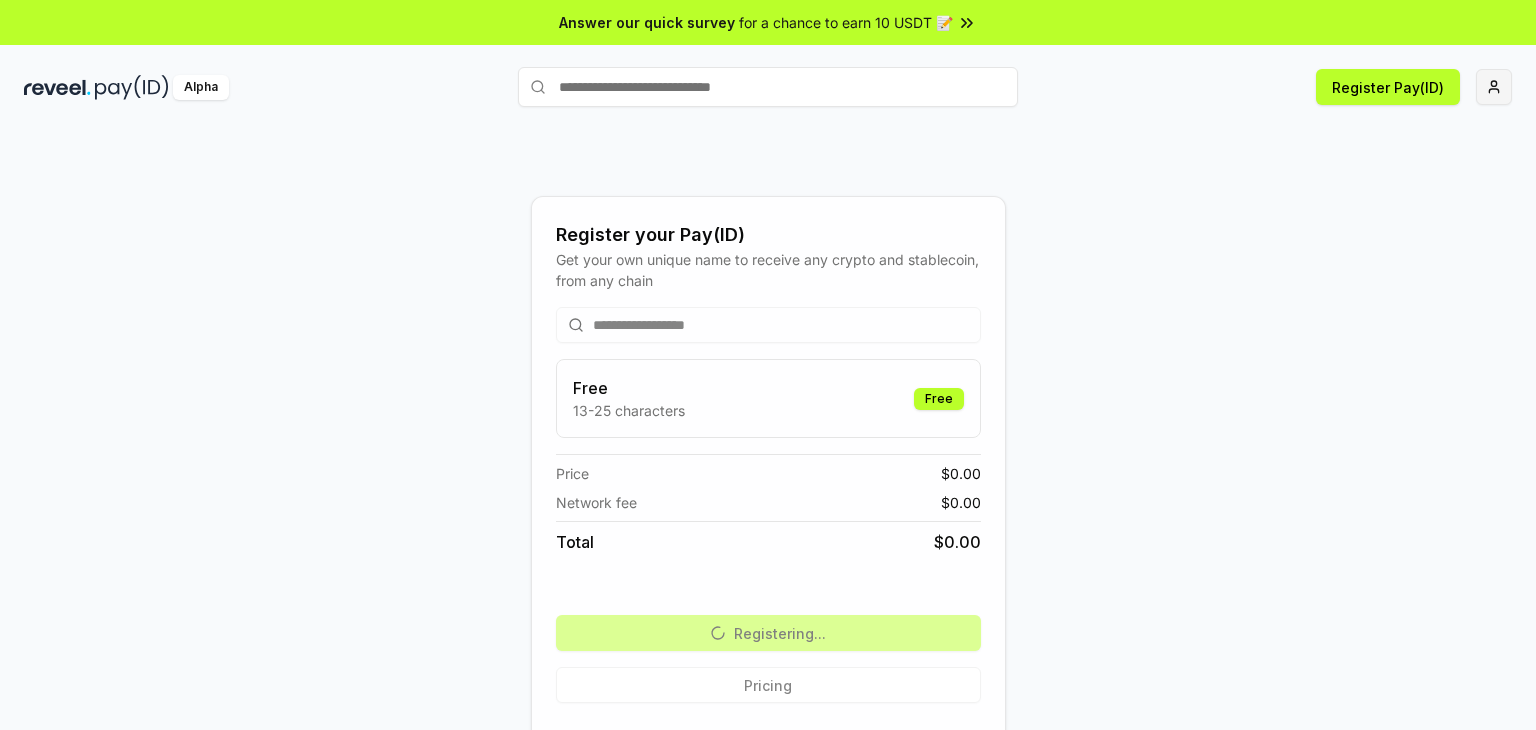 click on "**********" at bounding box center (768, 365) 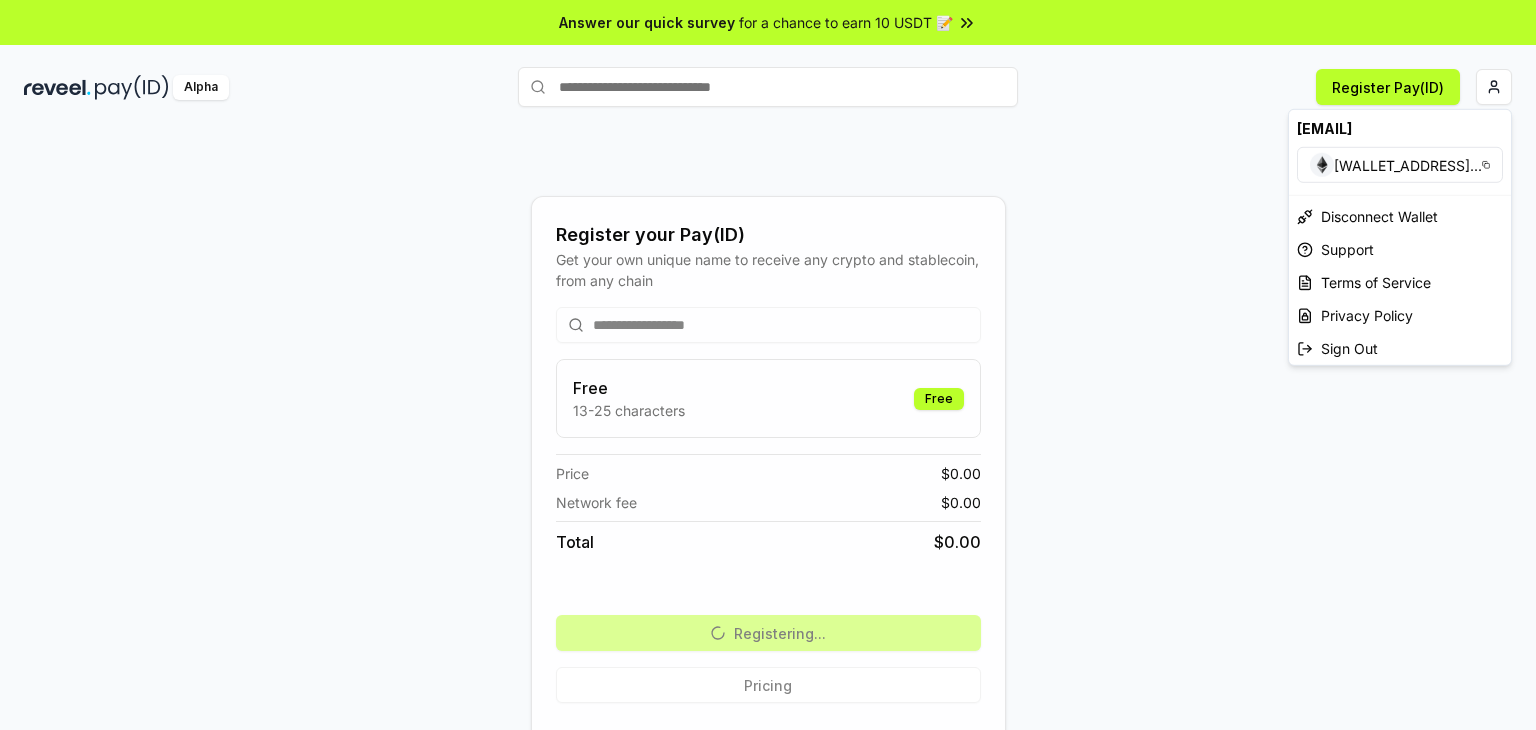 click on "**********" at bounding box center [768, 365] 